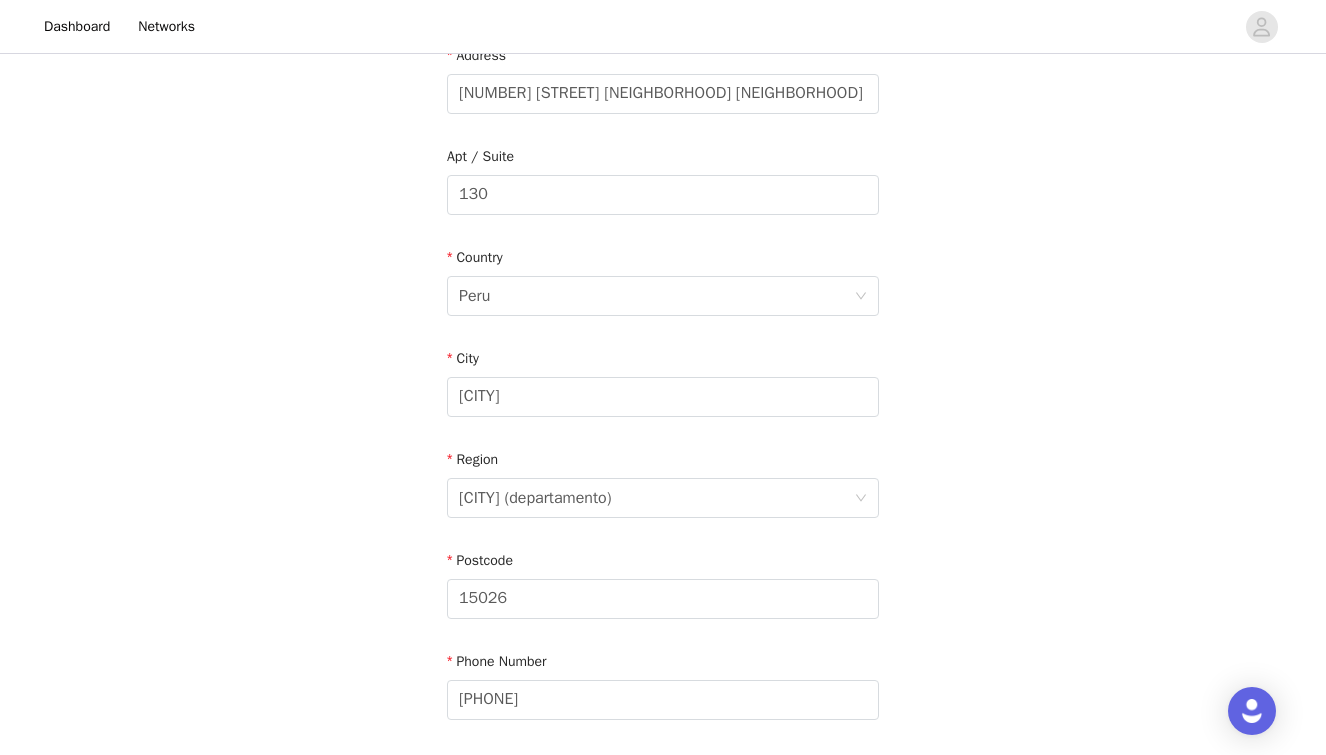 scroll, scrollTop: 0, scrollLeft: 0, axis: both 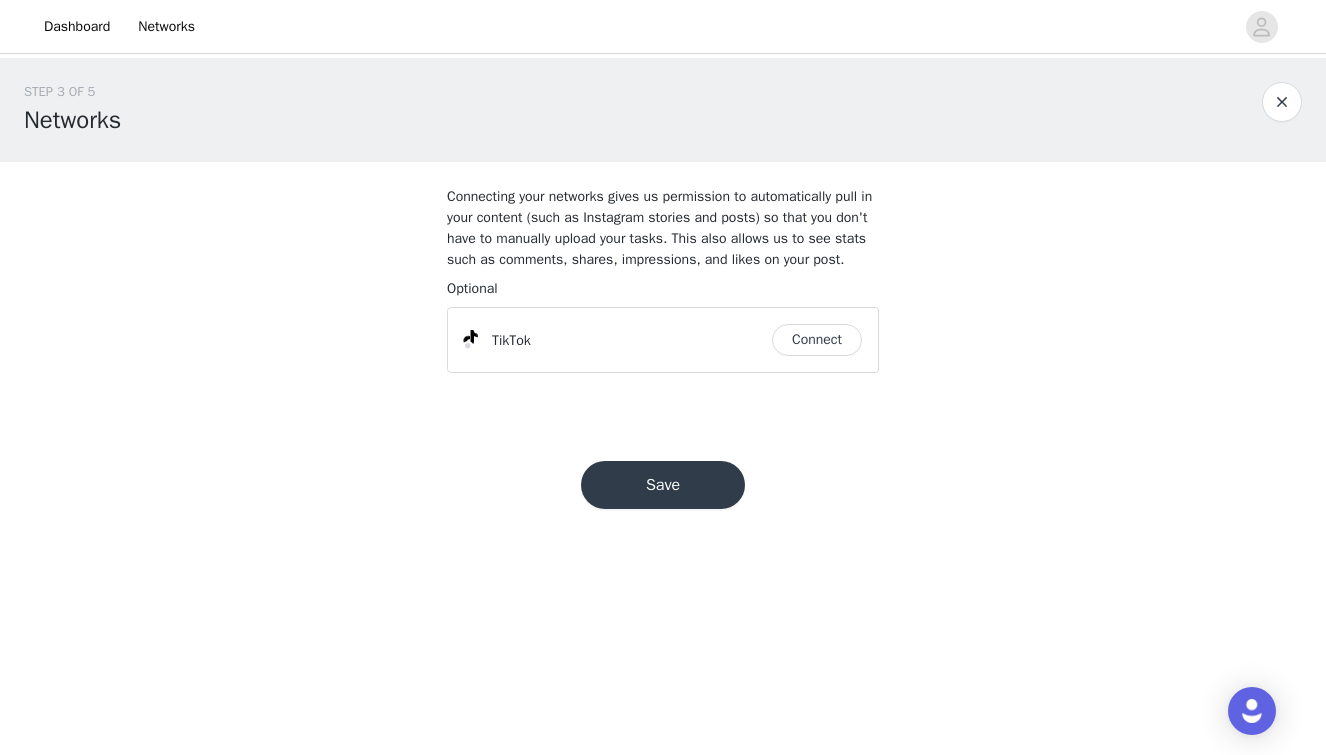 click on "TikTok         Connect" at bounding box center (663, 340) 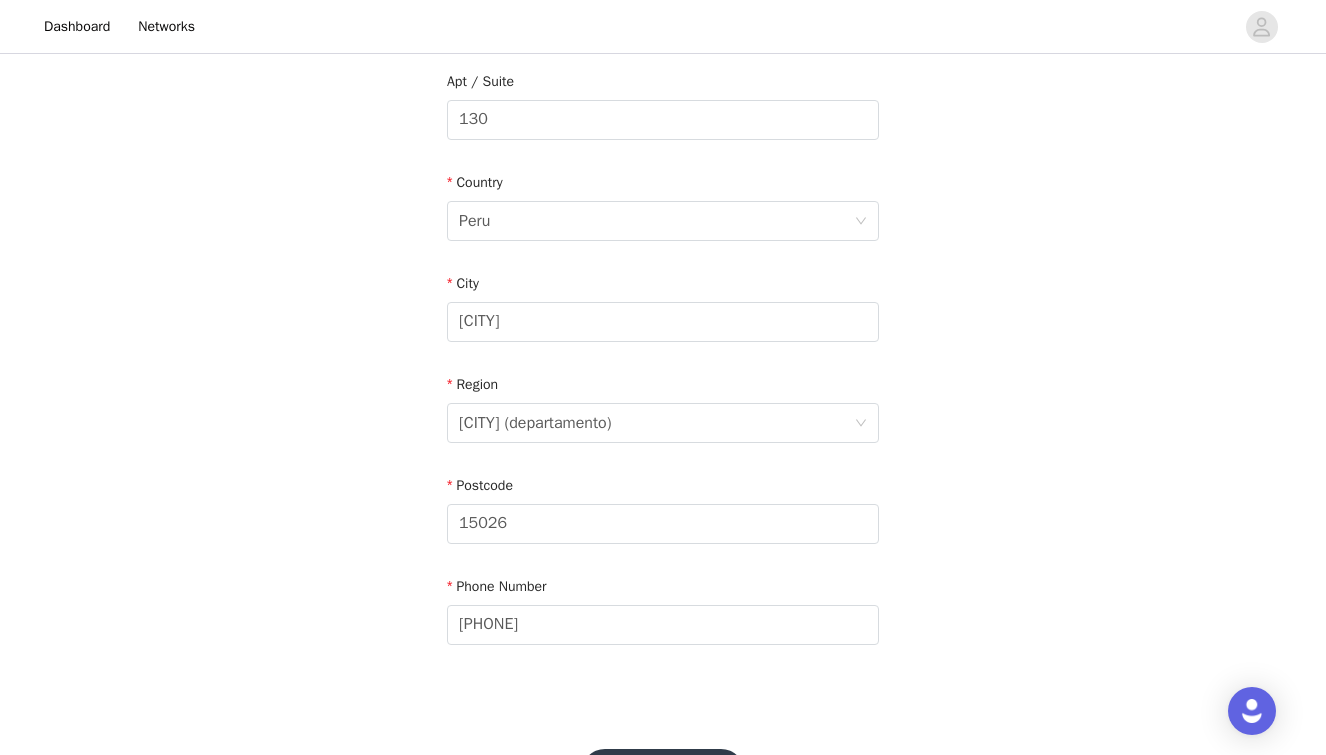 scroll, scrollTop: 608, scrollLeft: 0, axis: vertical 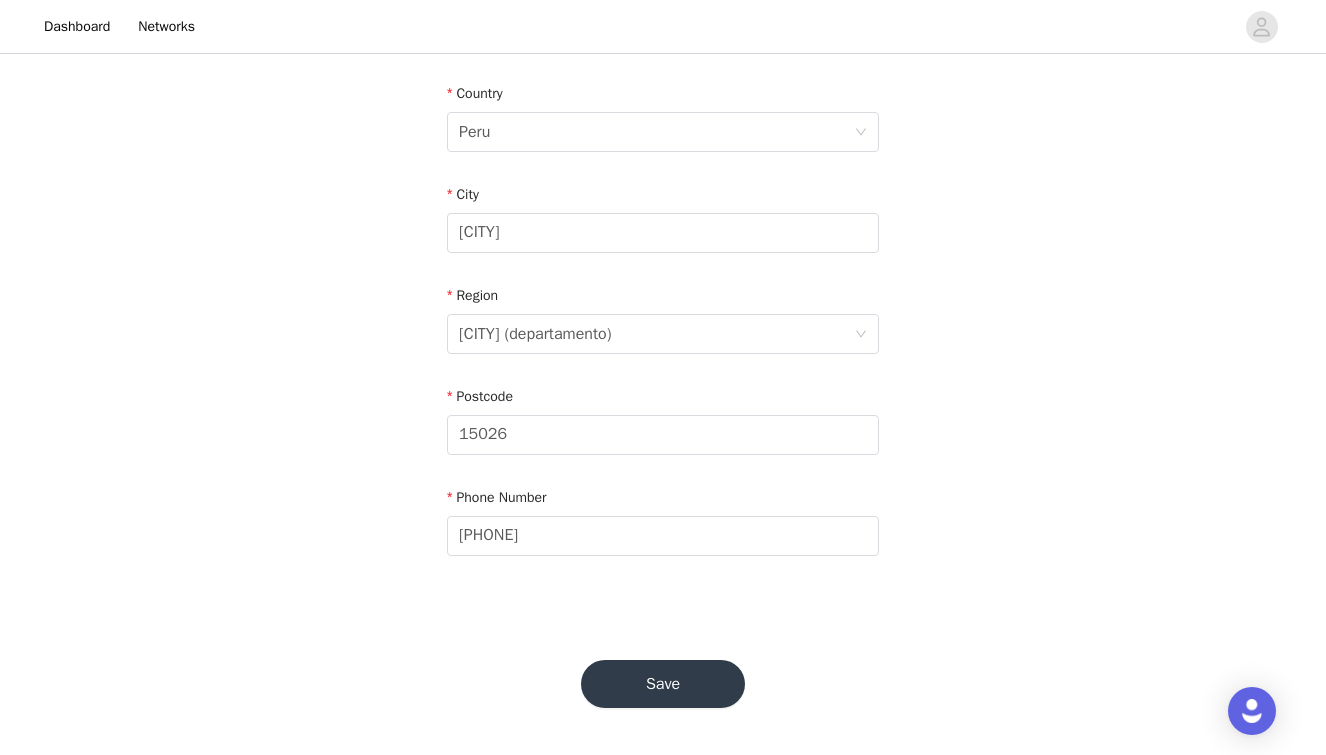 click on "Save" at bounding box center (663, 684) 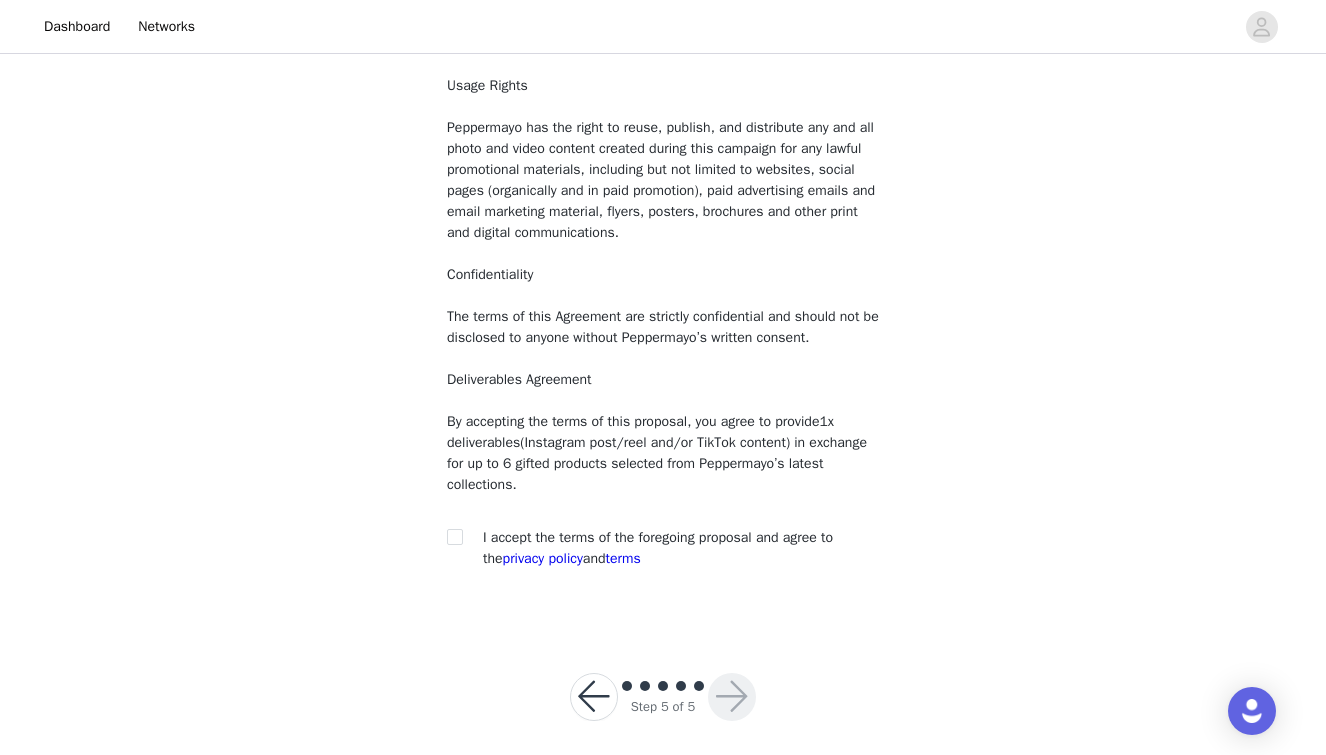 scroll, scrollTop: 169, scrollLeft: 0, axis: vertical 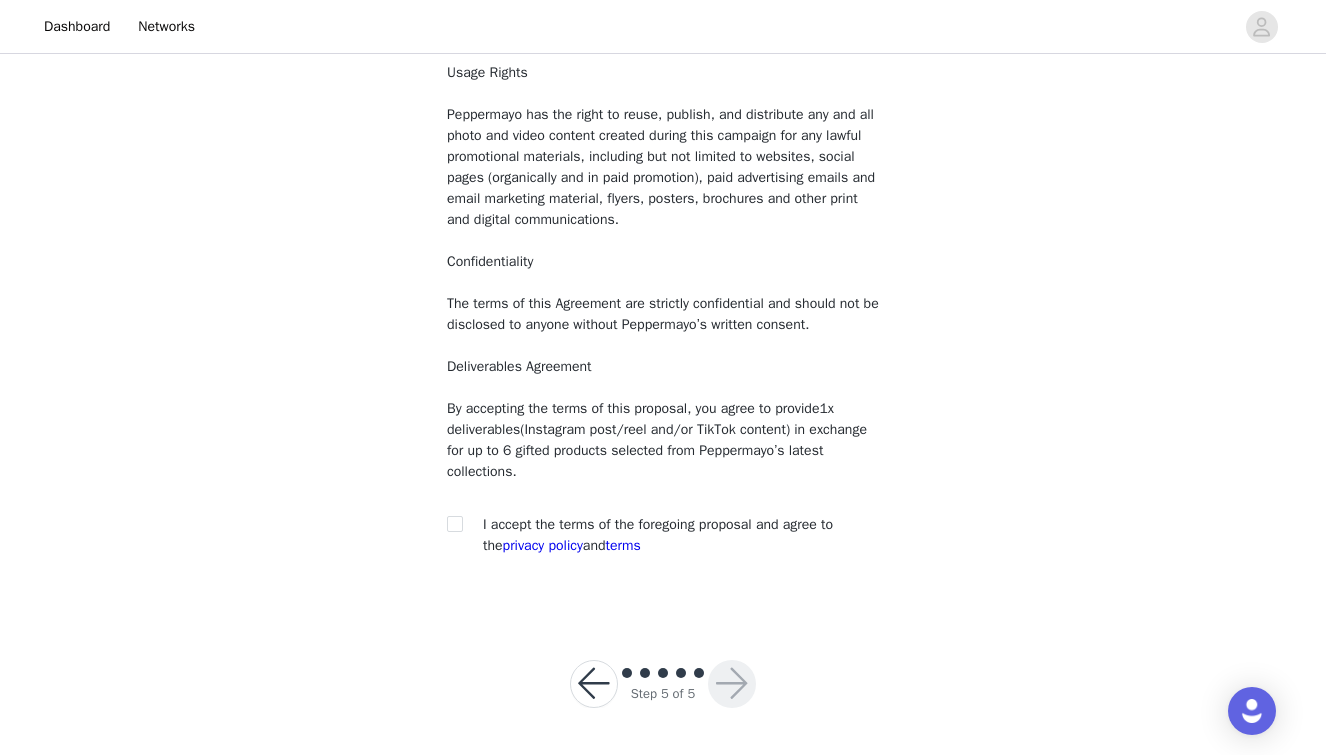 click on "I accept the terms of the foregoing proposal and agree to the
privacy policy
and
terms" at bounding box center (663, 535) 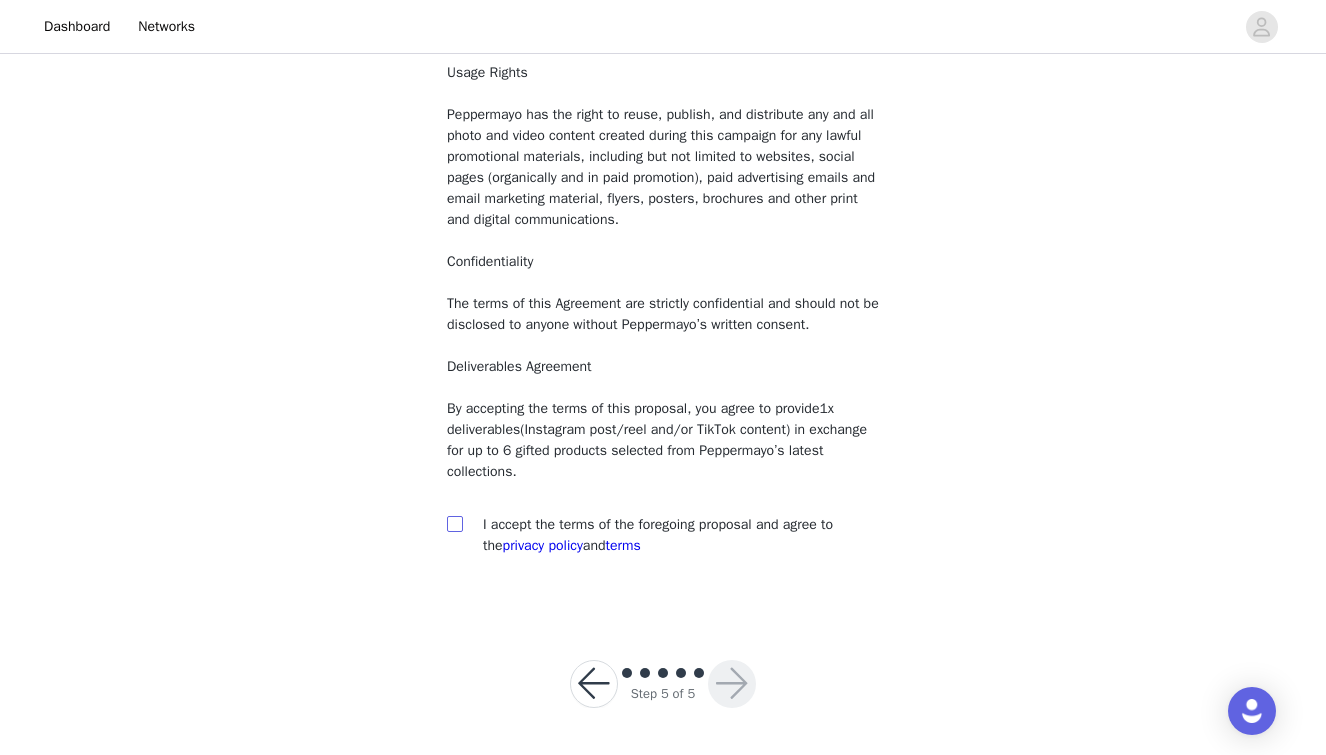click at bounding box center (454, 523) 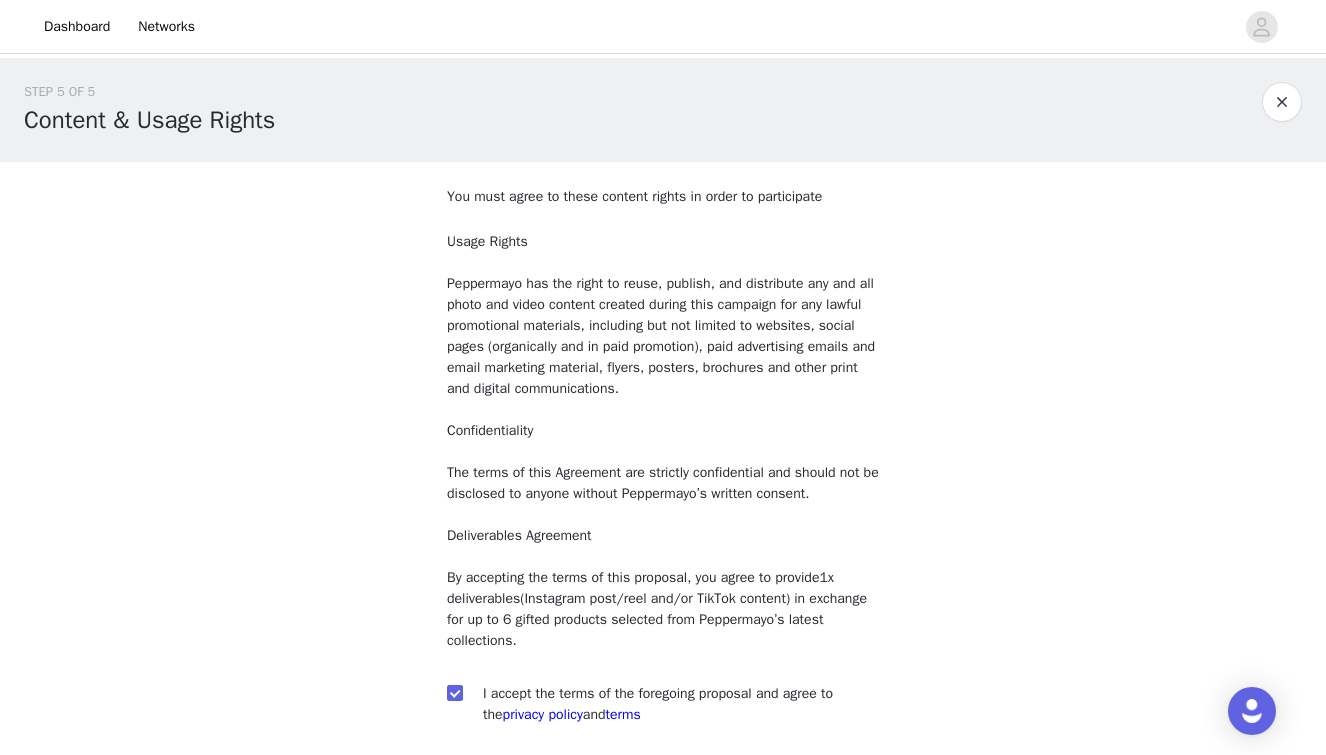 scroll, scrollTop: 169, scrollLeft: 0, axis: vertical 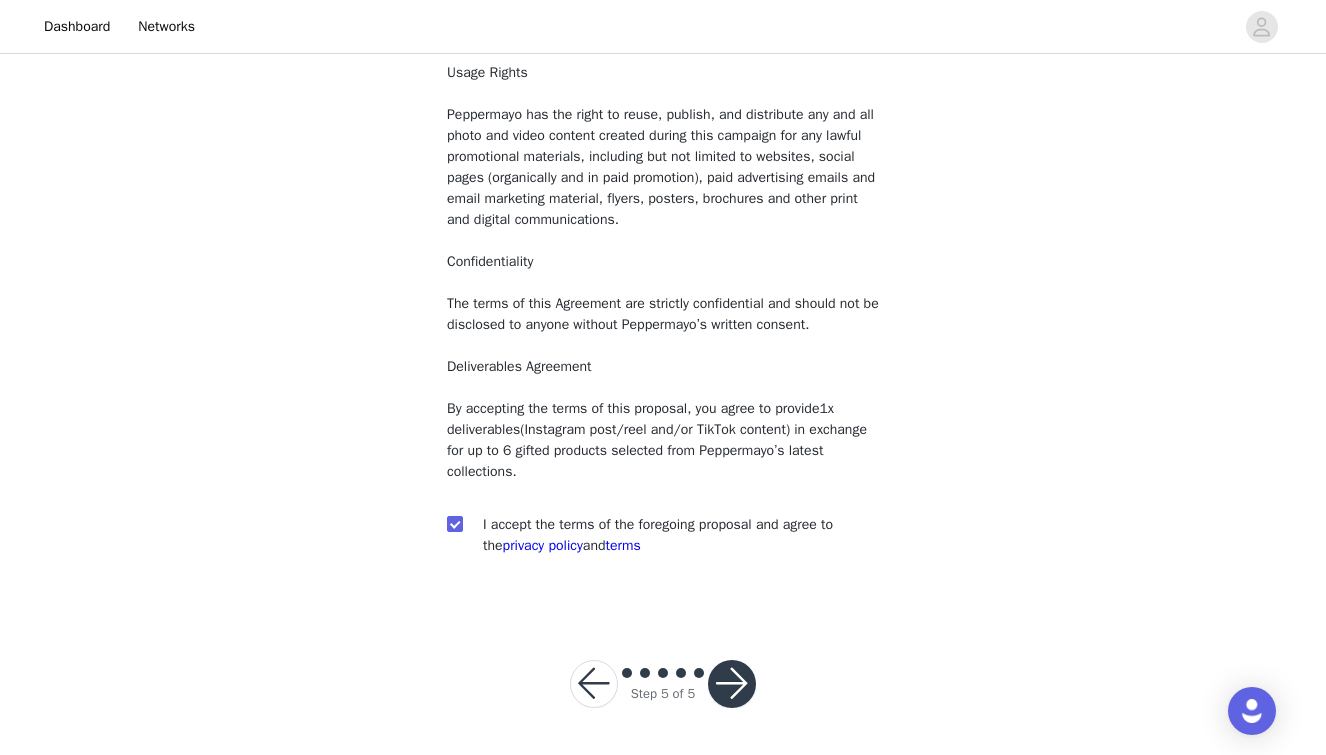click at bounding box center [594, 684] 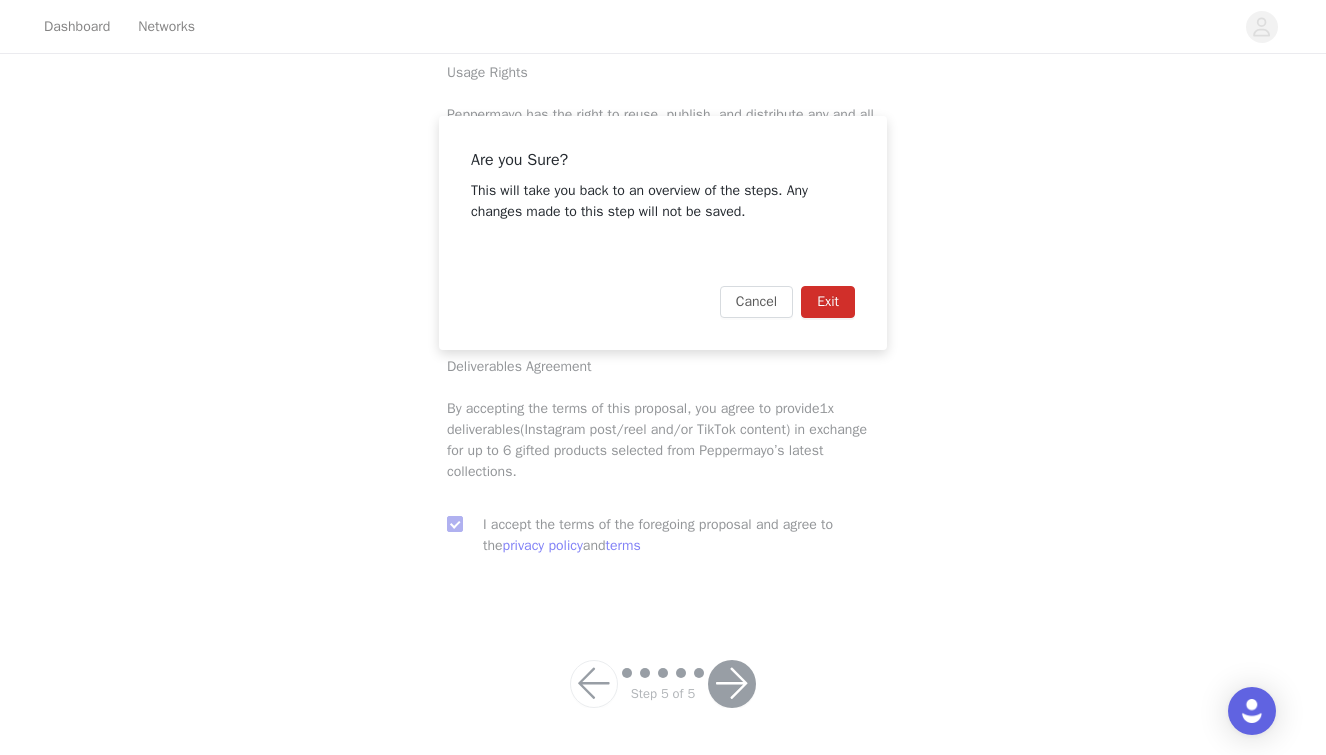 click on "Exit" at bounding box center [828, 302] 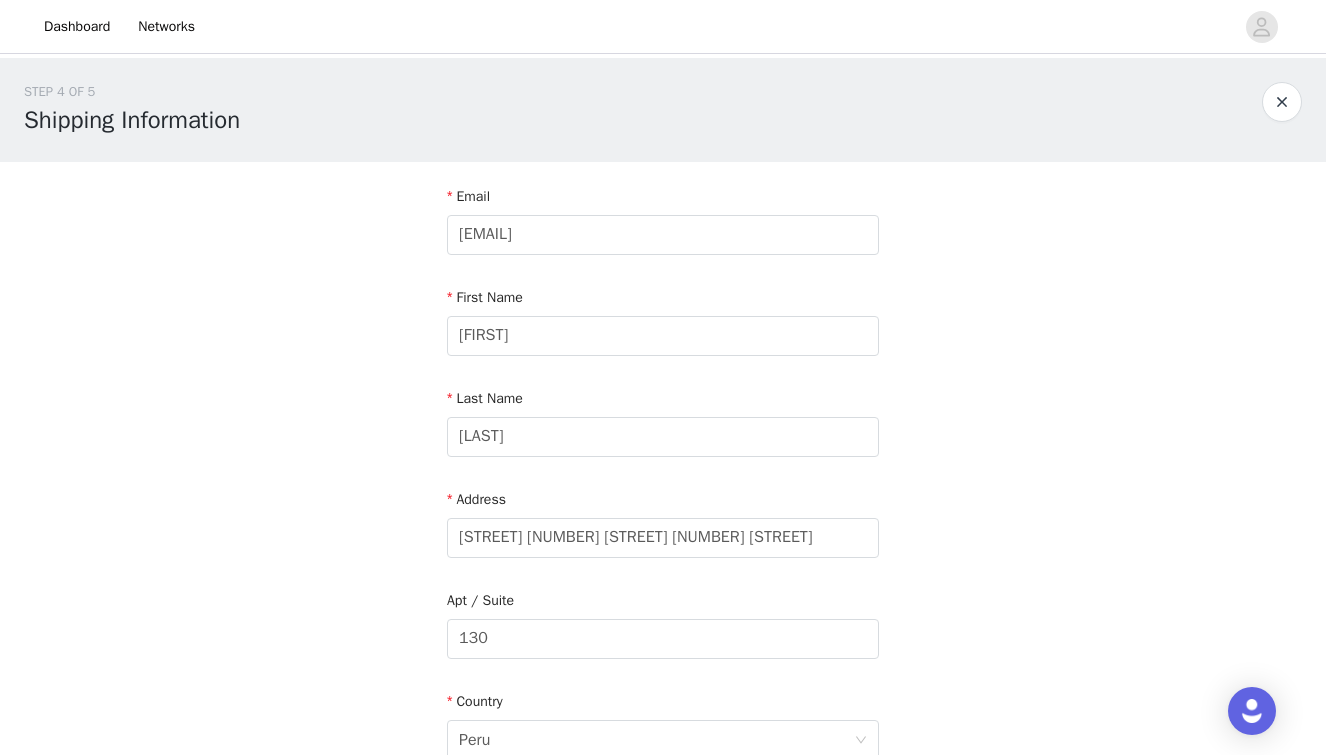 scroll, scrollTop: 169, scrollLeft: 0, axis: vertical 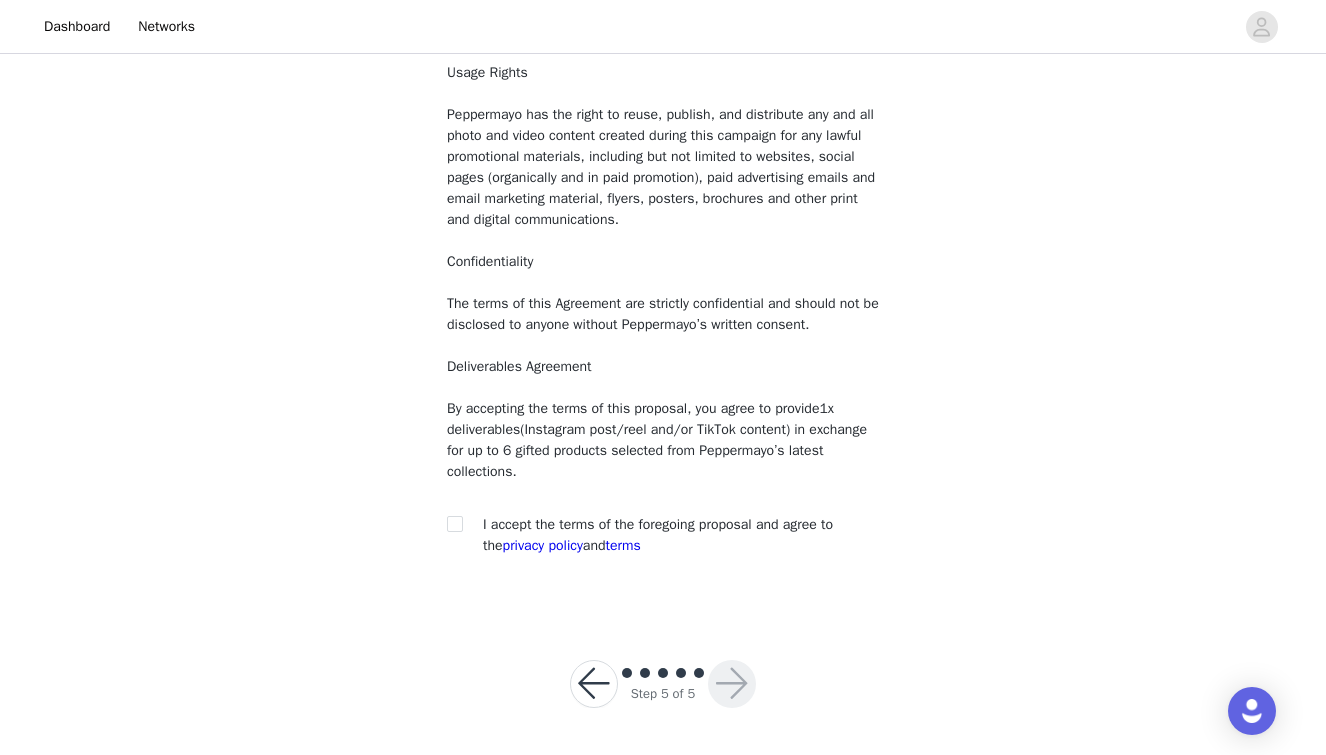 click at bounding box center (594, 684) 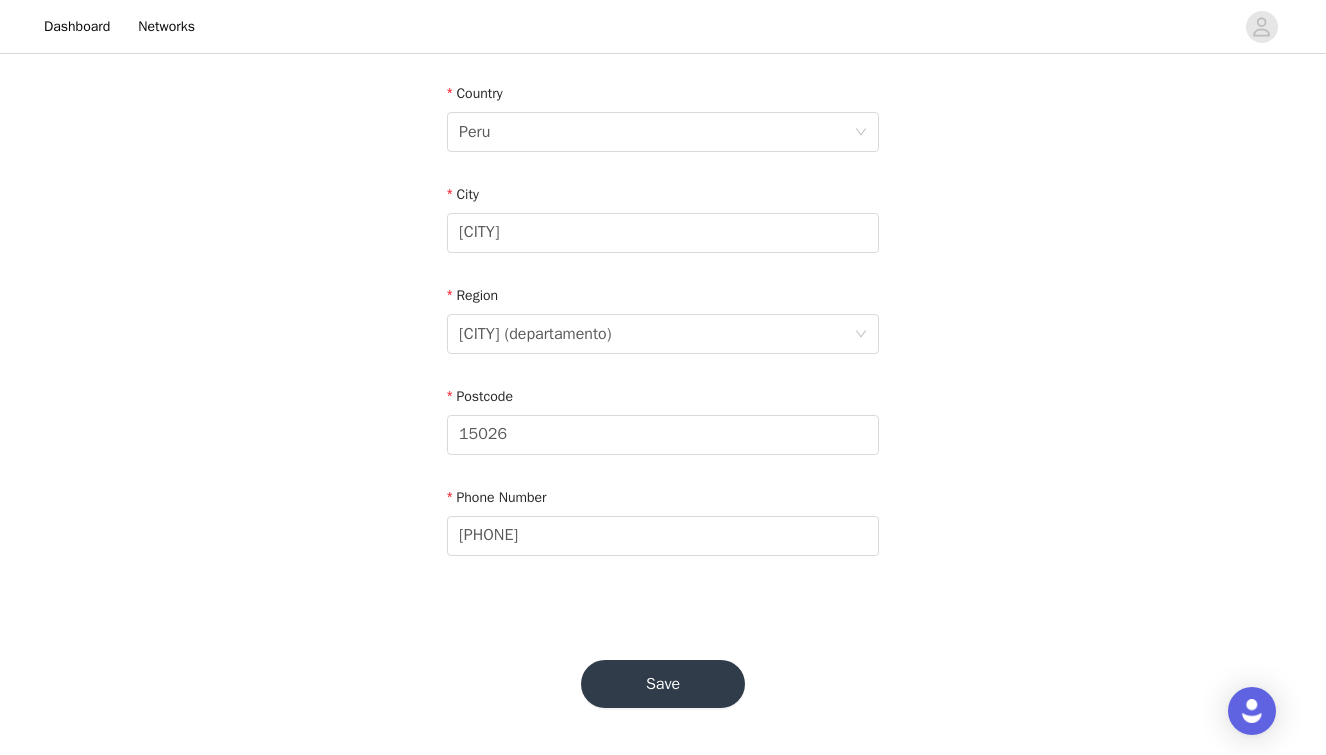 scroll, scrollTop: 0, scrollLeft: 0, axis: both 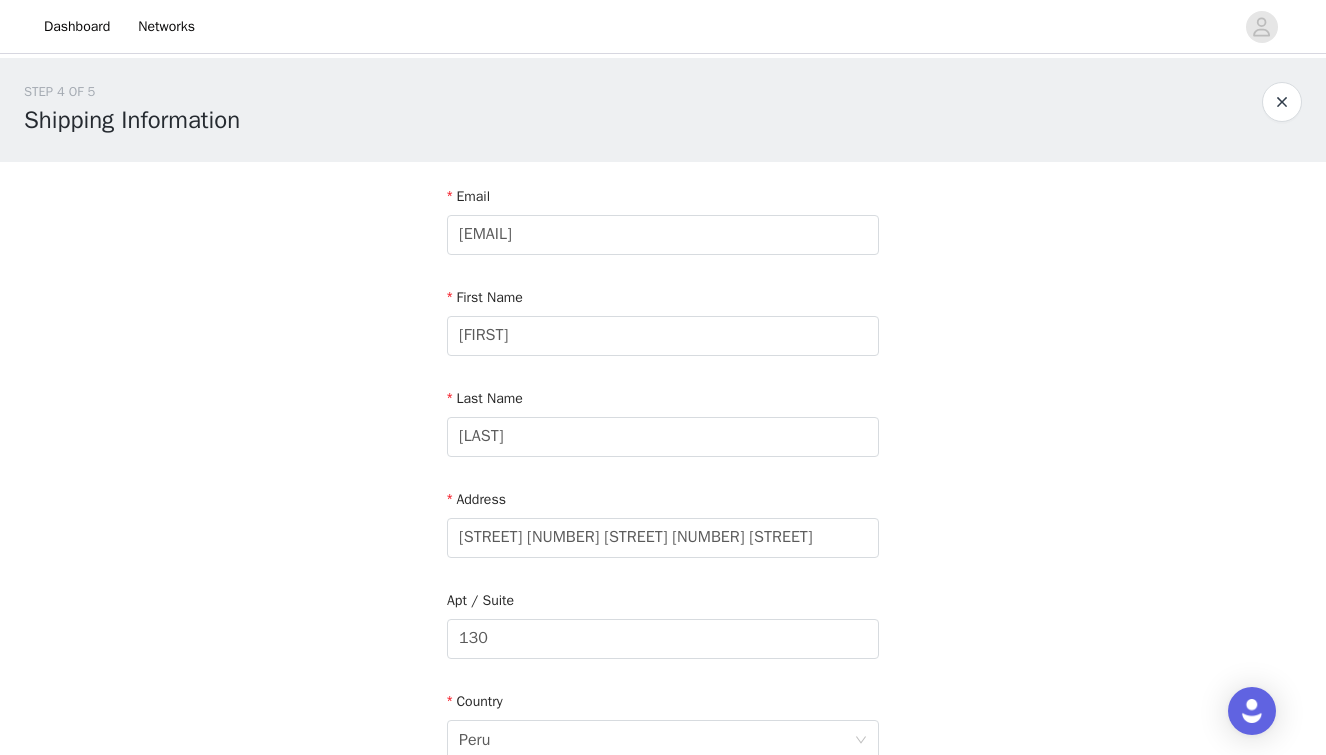 click at bounding box center (1282, 102) 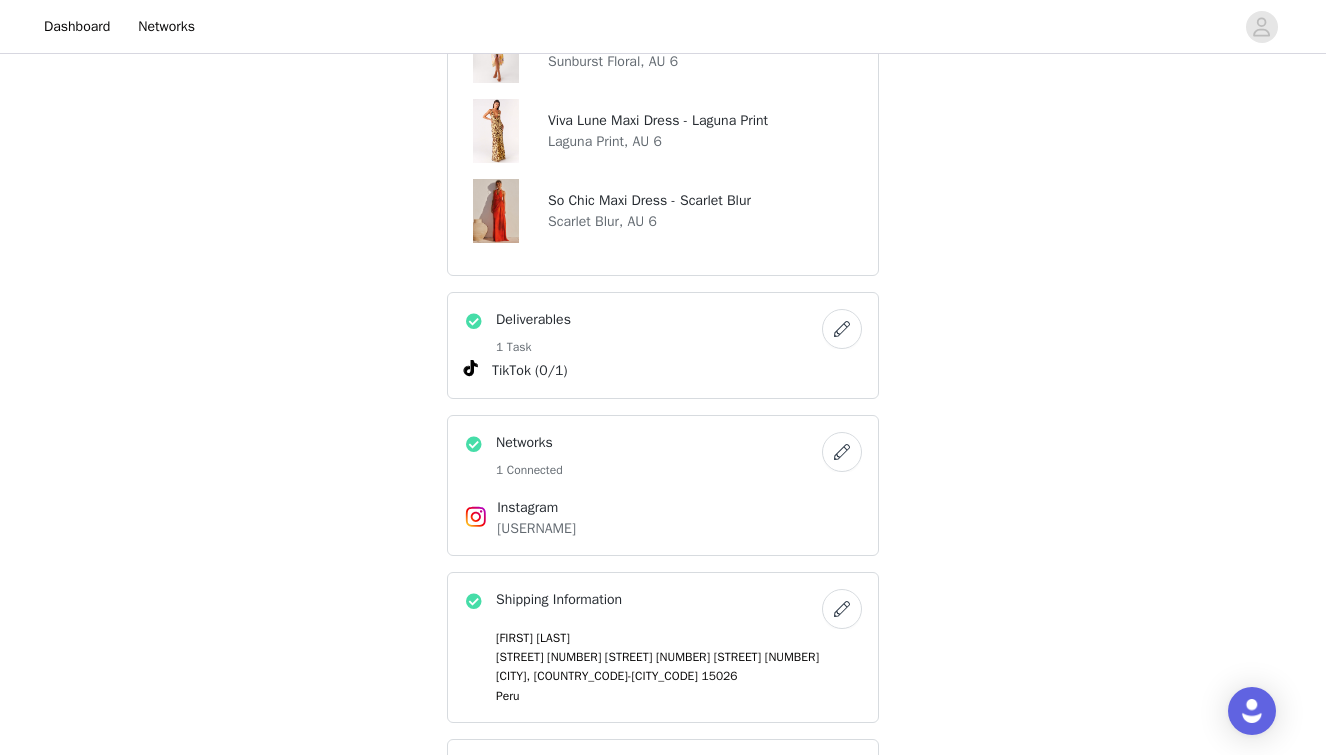 scroll, scrollTop: 986, scrollLeft: 0, axis: vertical 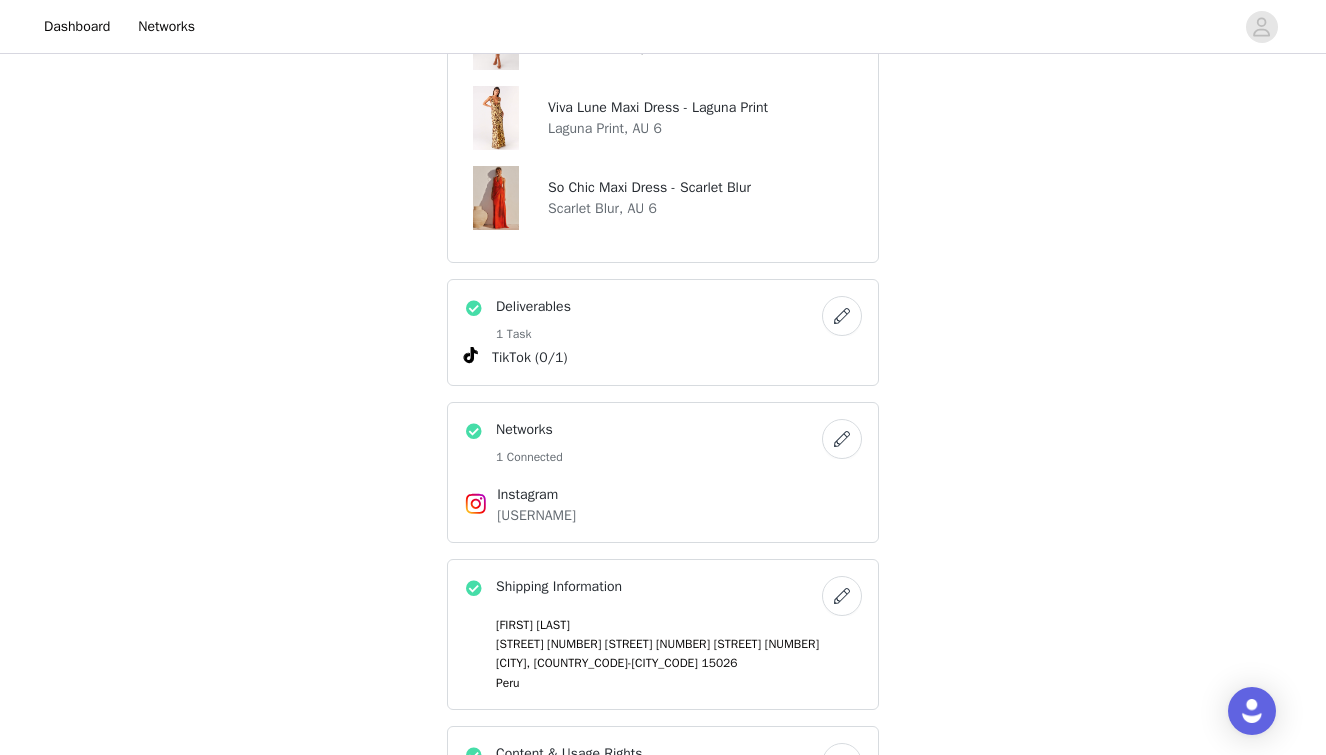 click at bounding box center [842, 316] 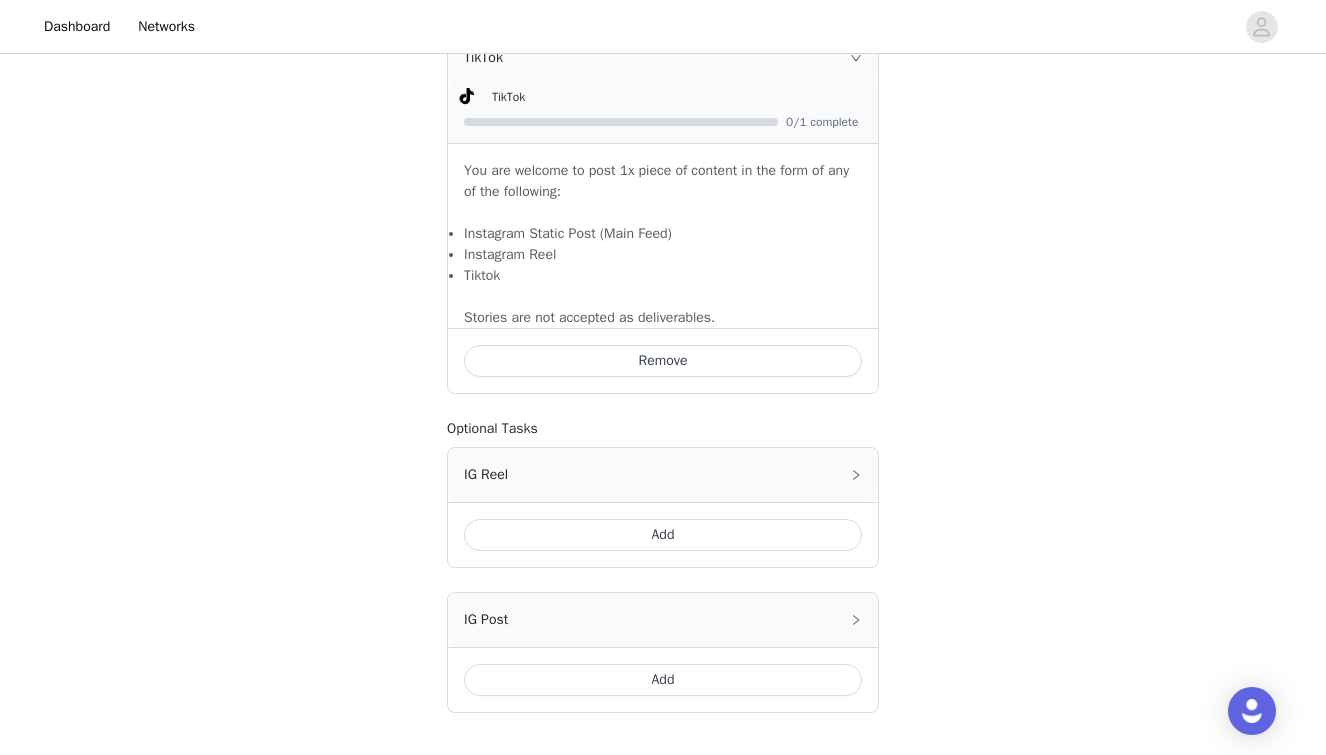 scroll, scrollTop: 1465, scrollLeft: 0, axis: vertical 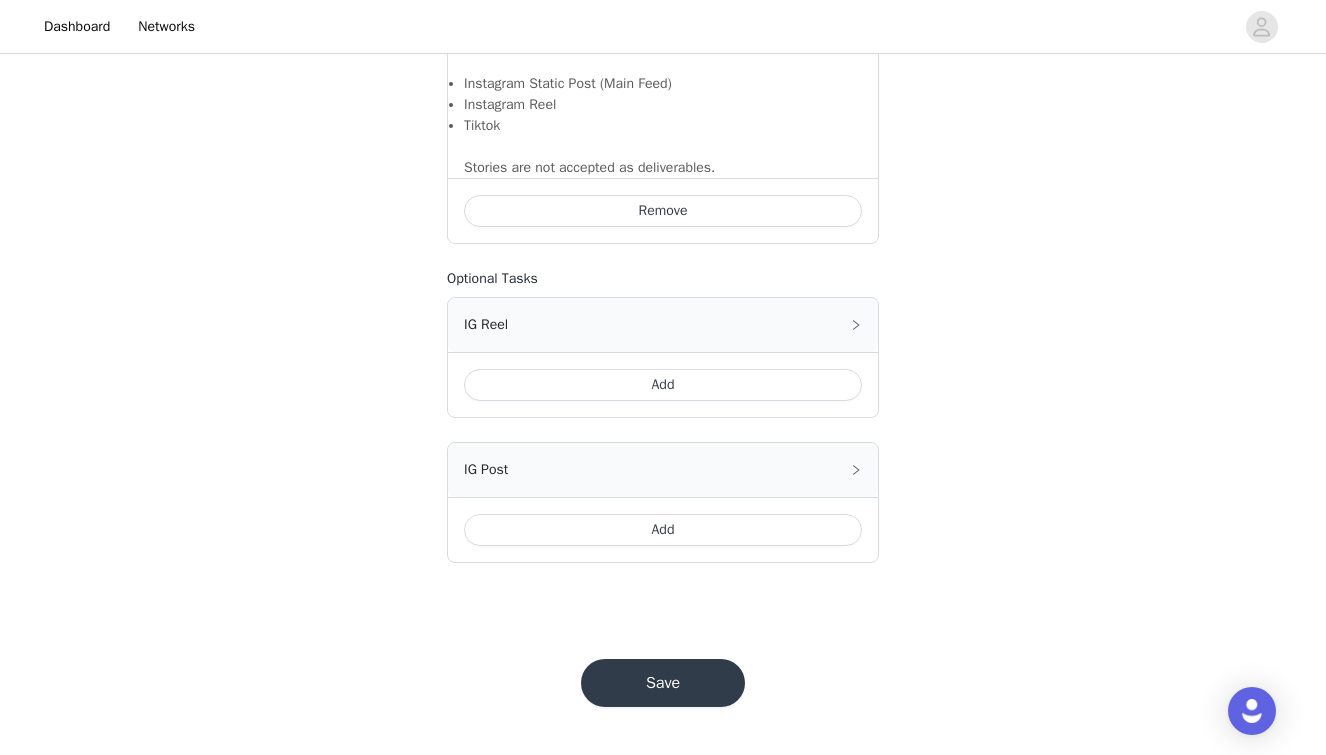 click on "Add" at bounding box center [663, 530] 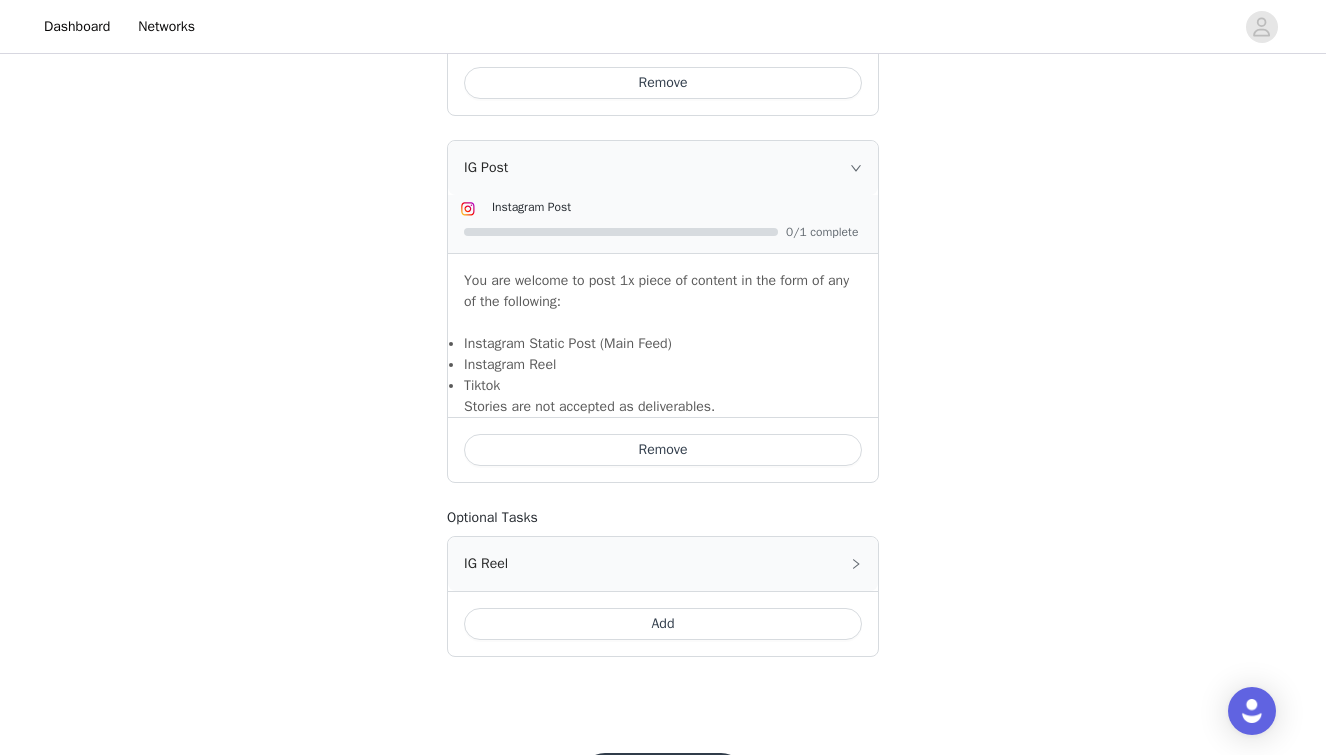 scroll, scrollTop: 1687, scrollLeft: 0, axis: vertical 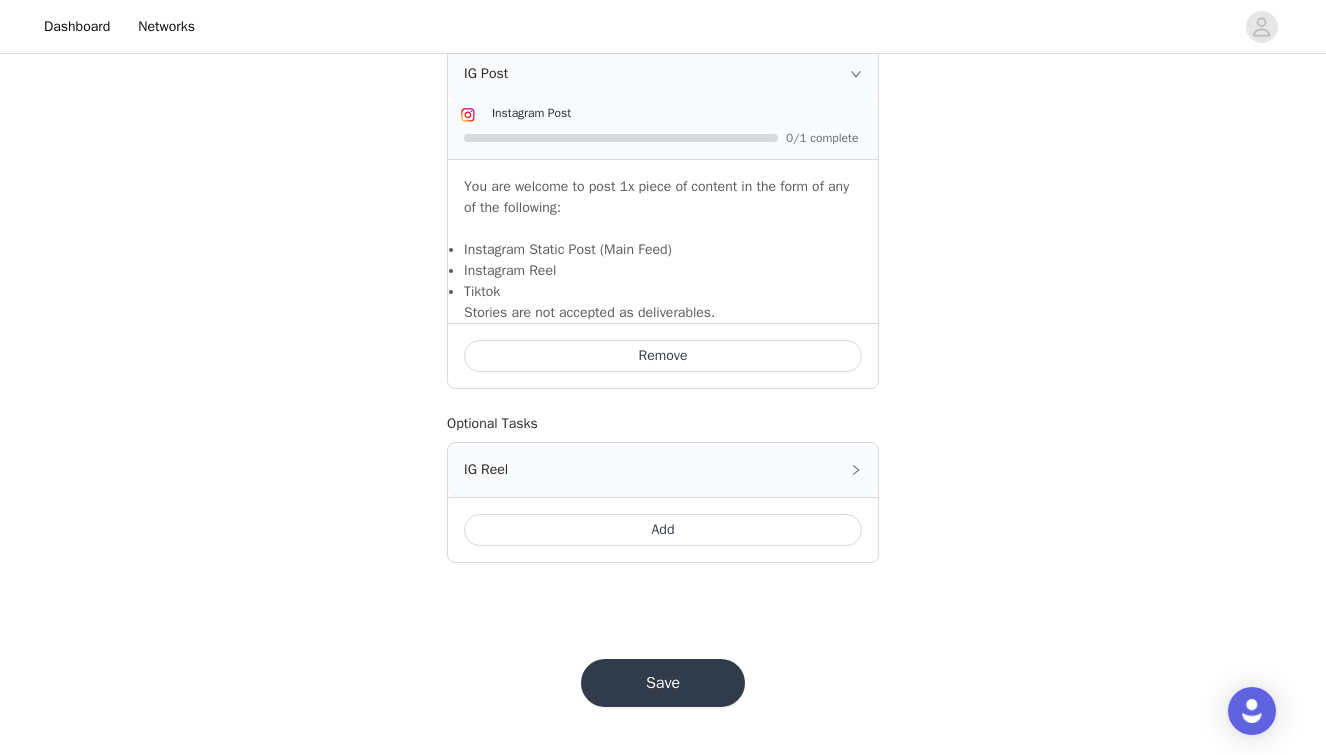 click on "Save" at bounding box center [663, 683] 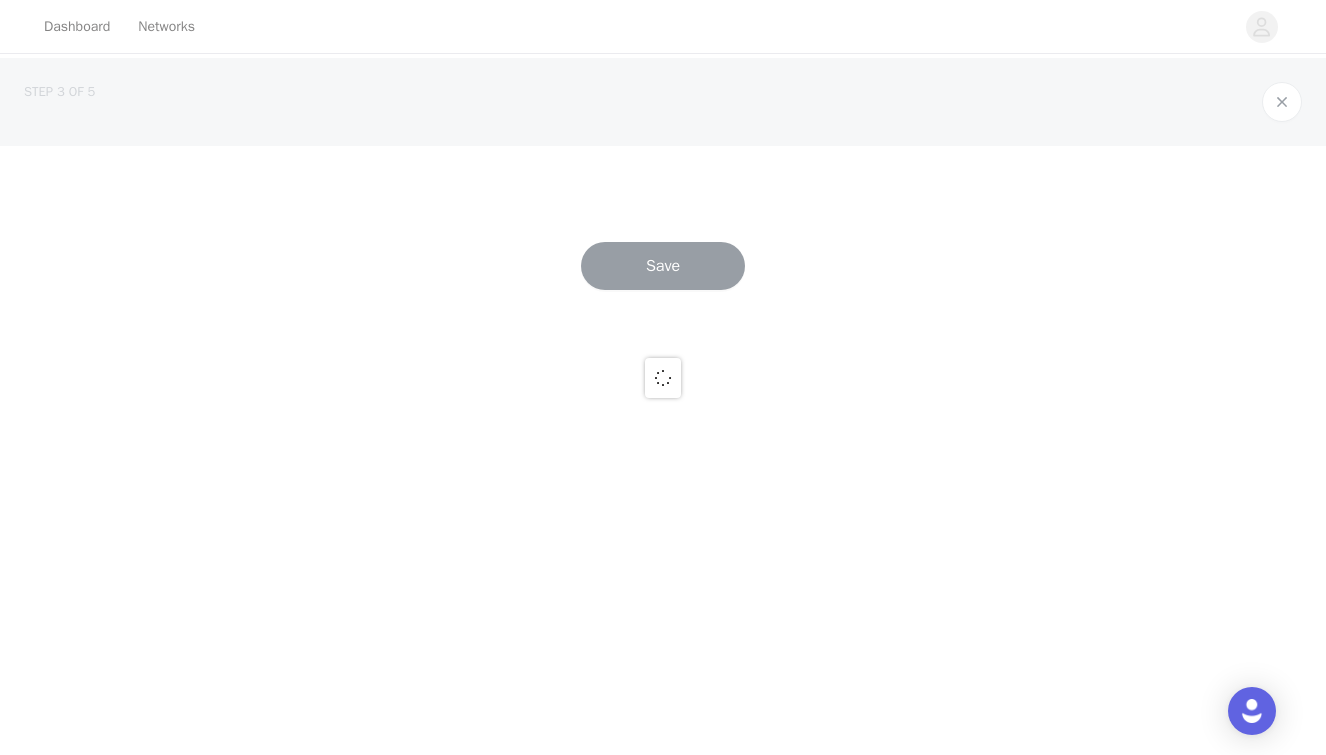 scroll, scrollTop: 0, scrollLeft: 0, axis: both 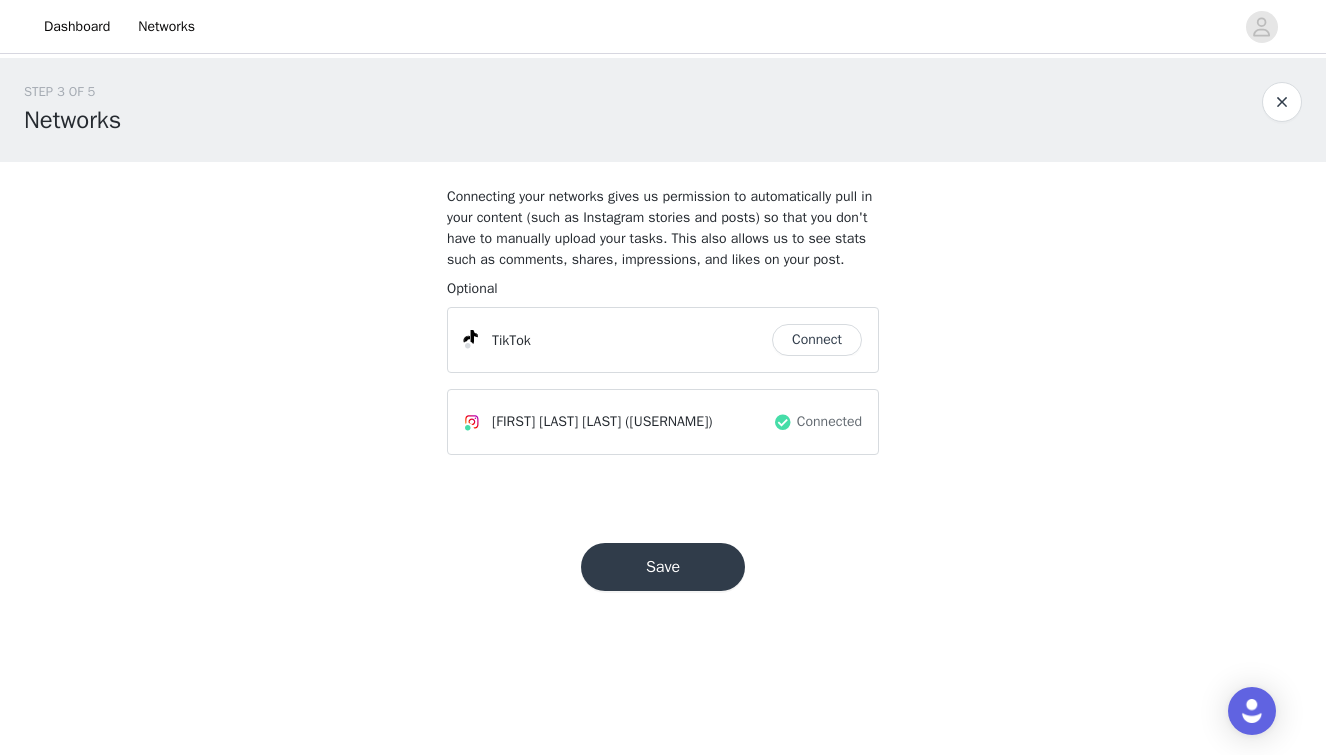 click on "Save" at bounding box center [663, 567] 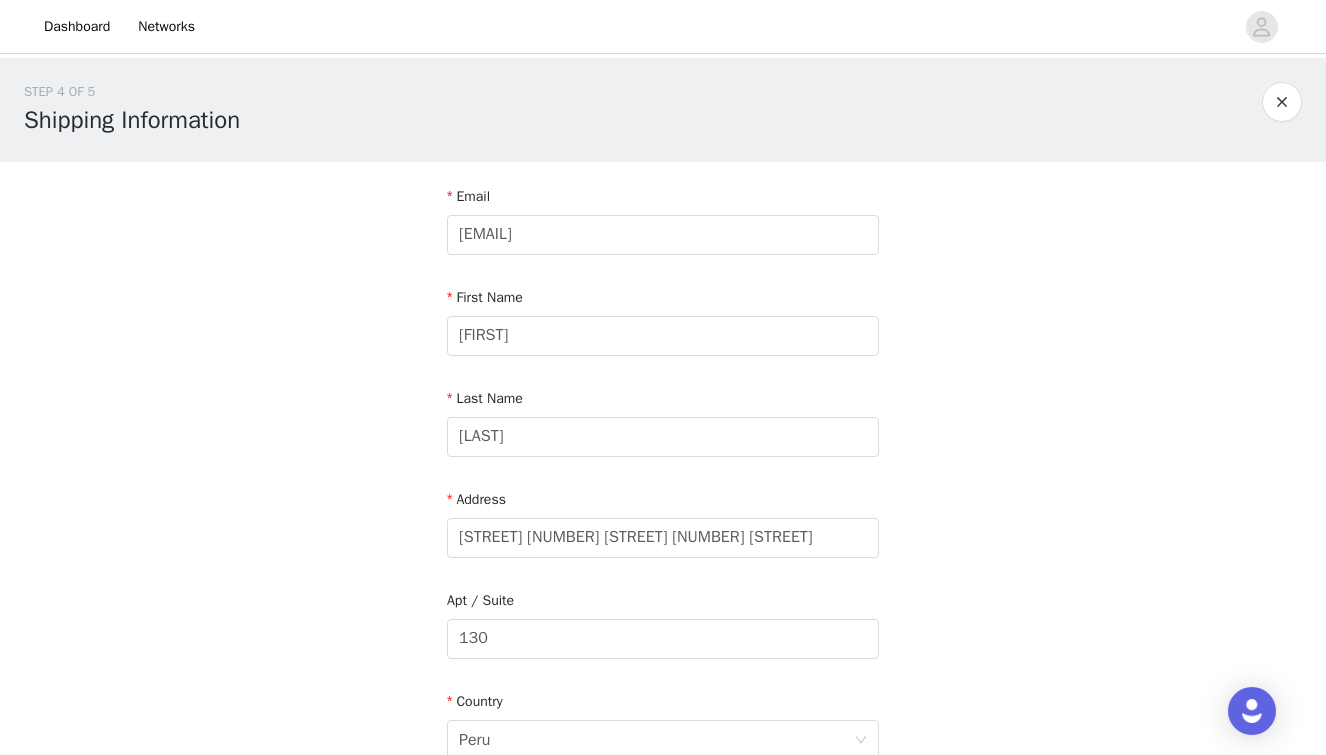 scroll, scrollTop: 608, scrollLeft: 0, axis: vertical 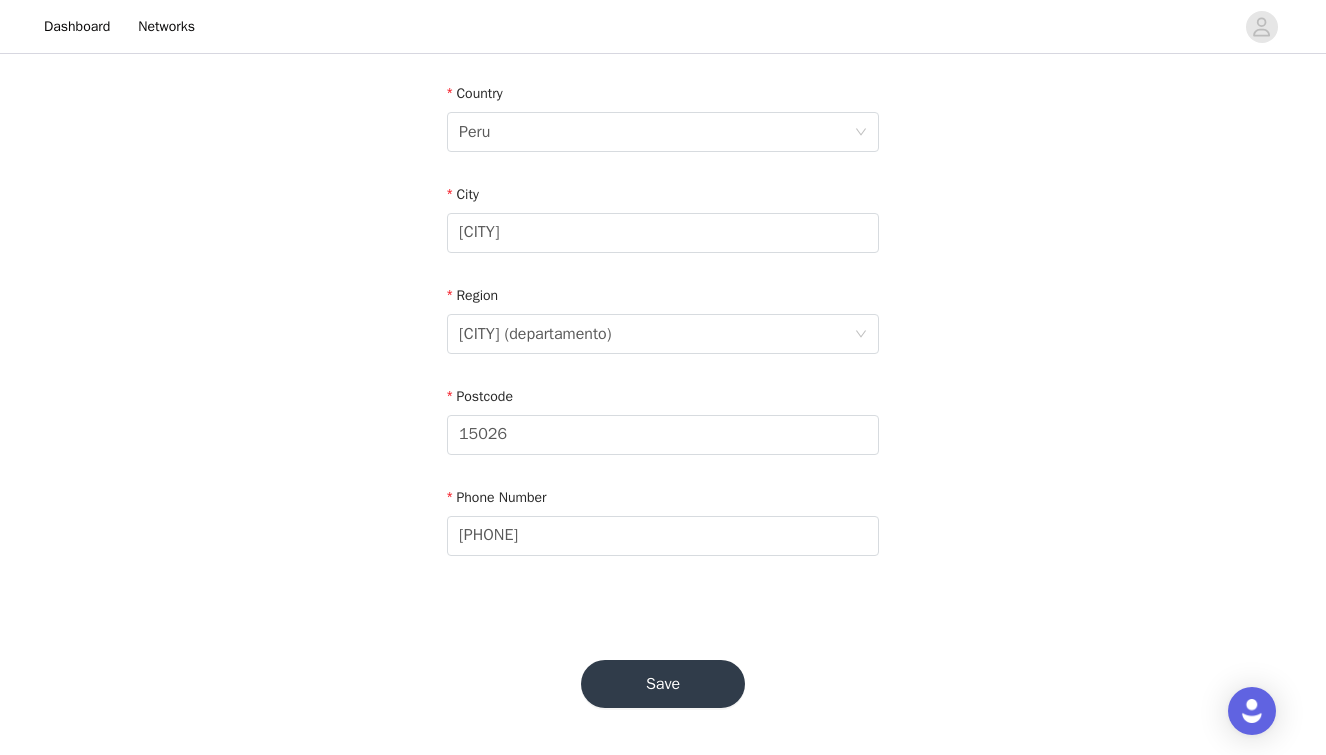 click on "Save" at bounding box center (663, 684) 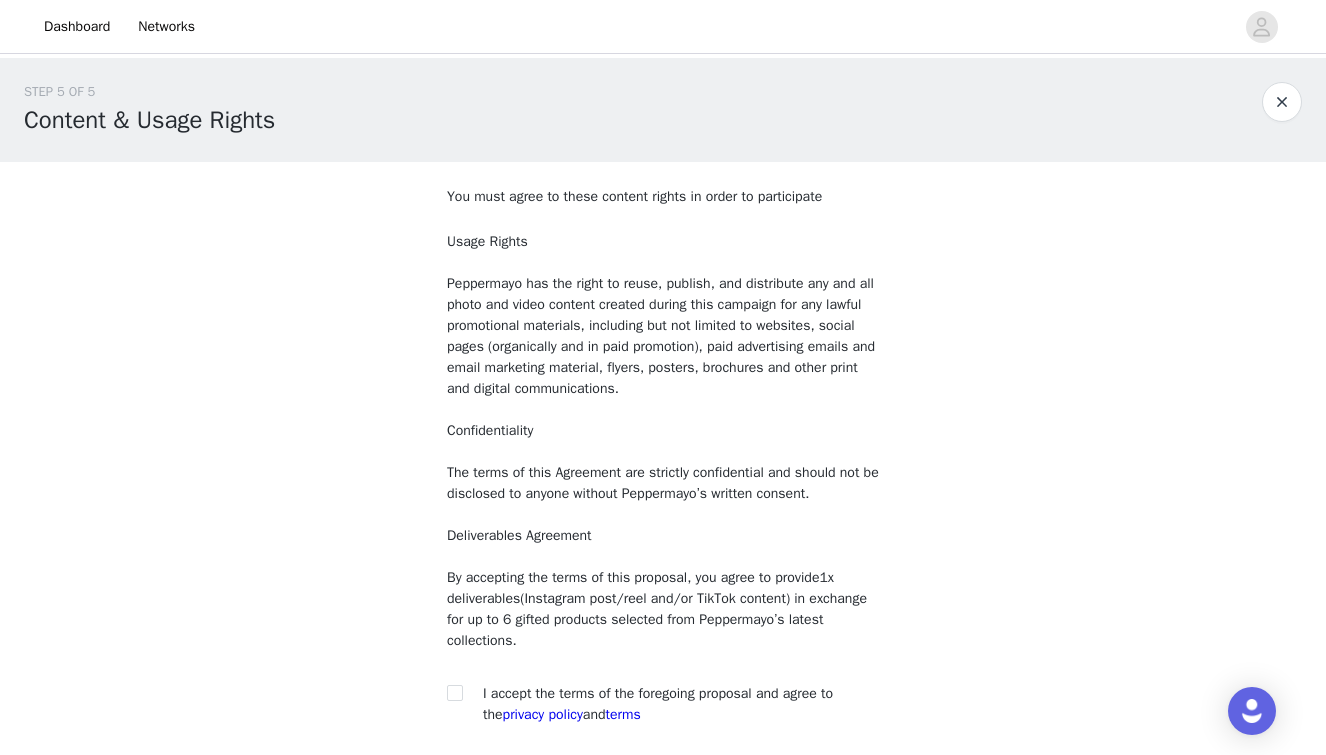 scroll, scrollTop: 169, scrollLeft: 0, axis: vertical 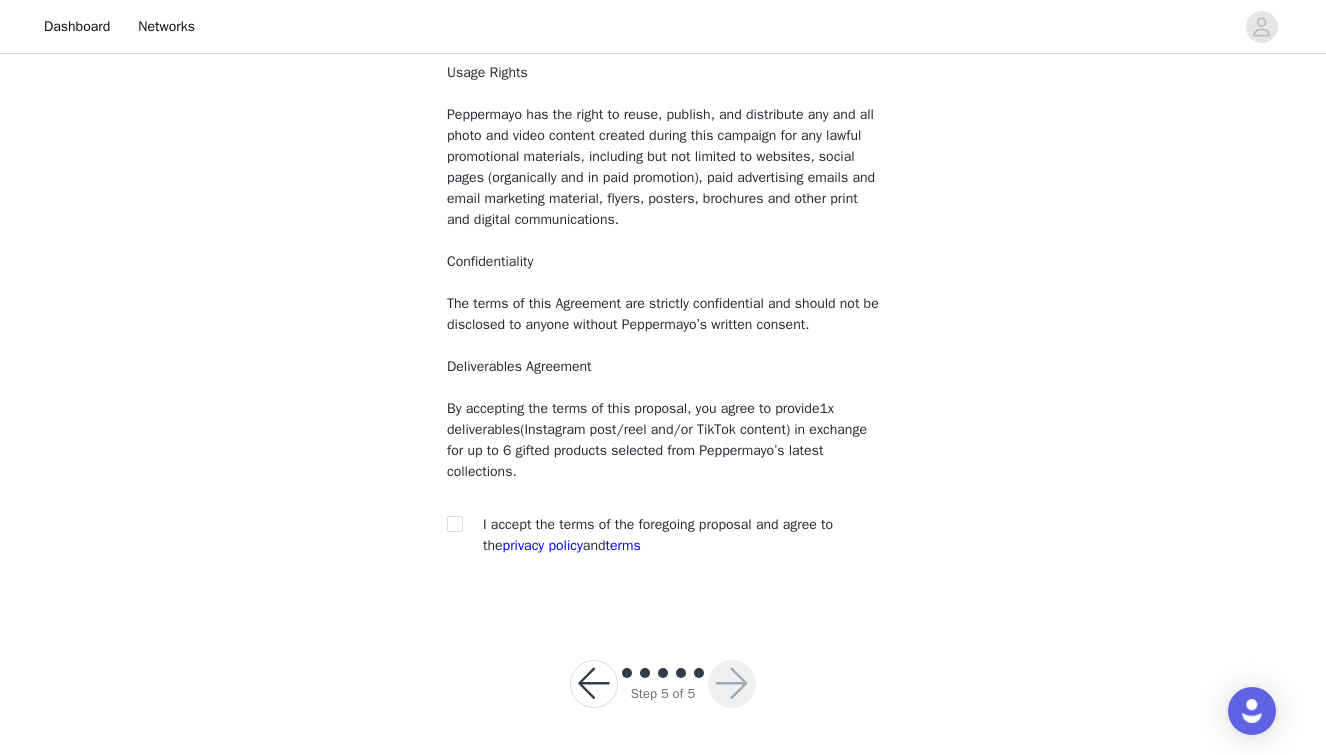 click on "I accept the terms of the foregoing proposal and agree to the
privacy policy
and
terms" at bounding box center [663, 535] 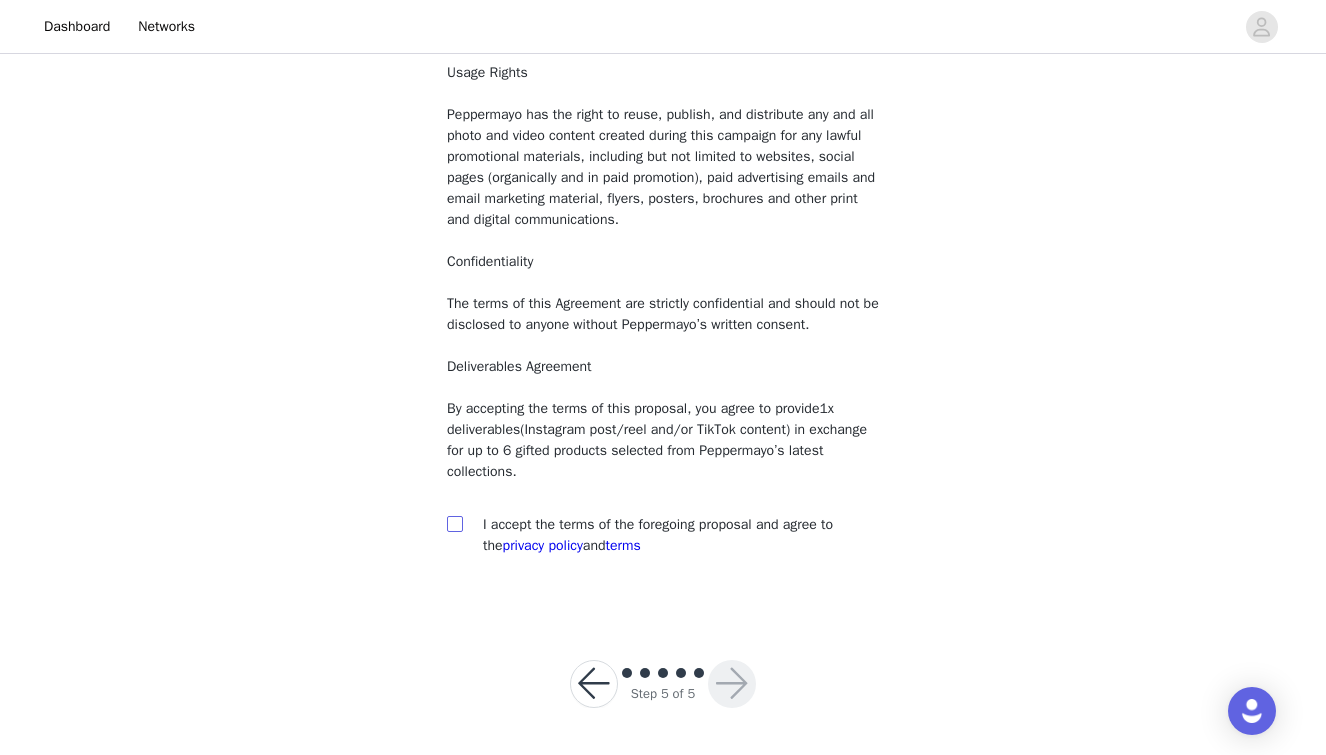 click at bounding box center [454, 523] 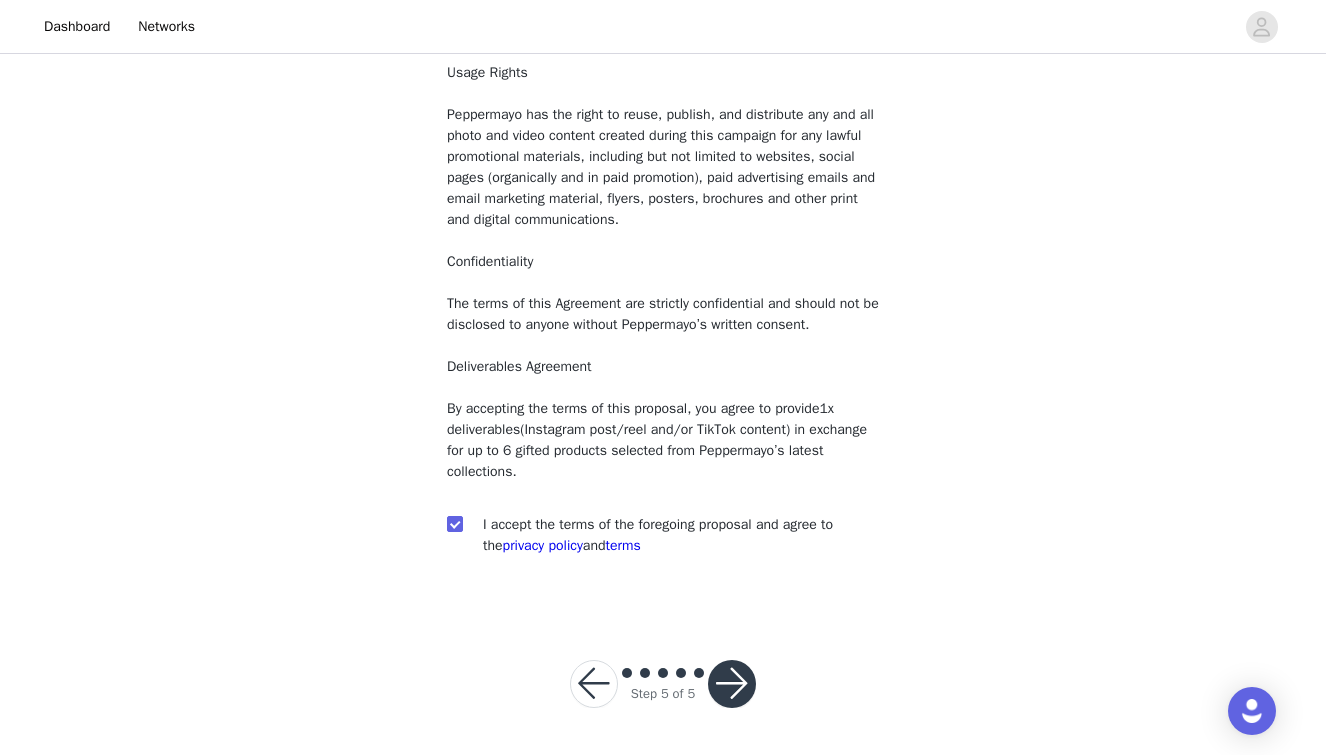 click at bounding box center [732, 684] 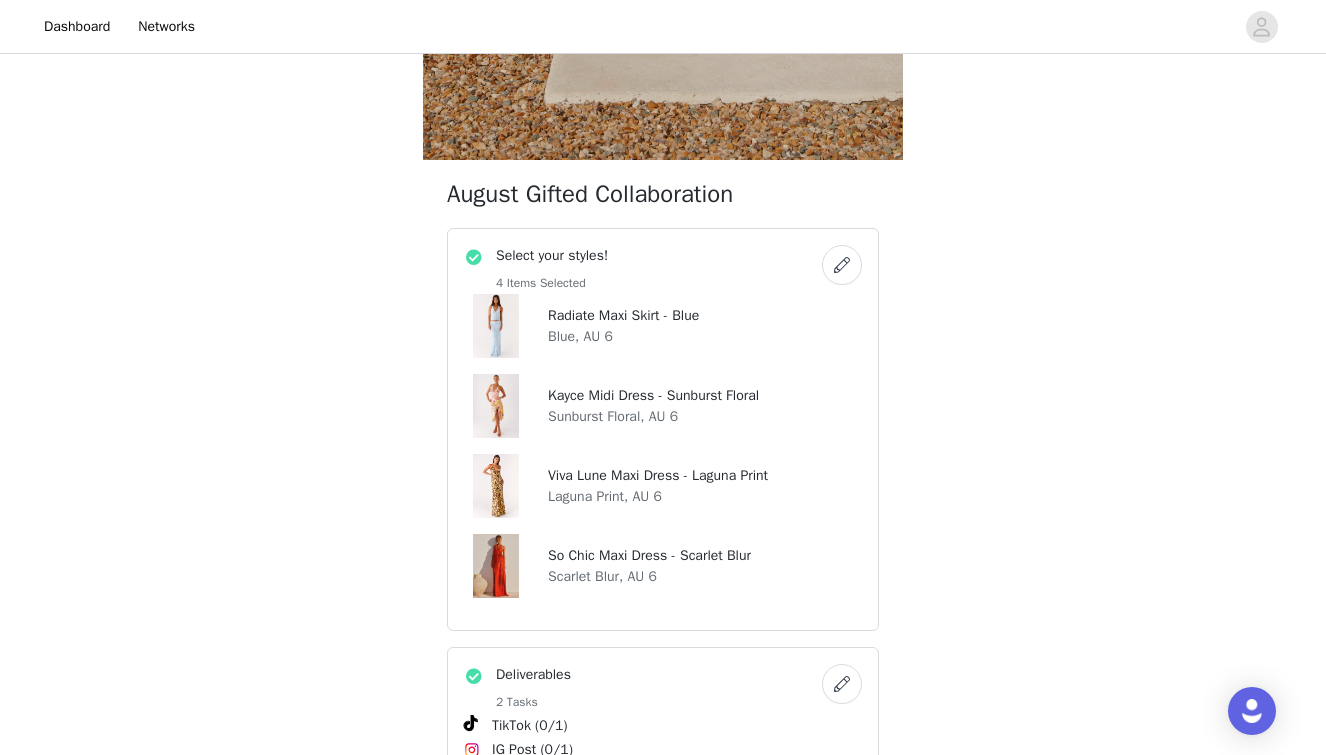 scroll, scrollTop: 632, scrollLeft: 0, axis: vertical 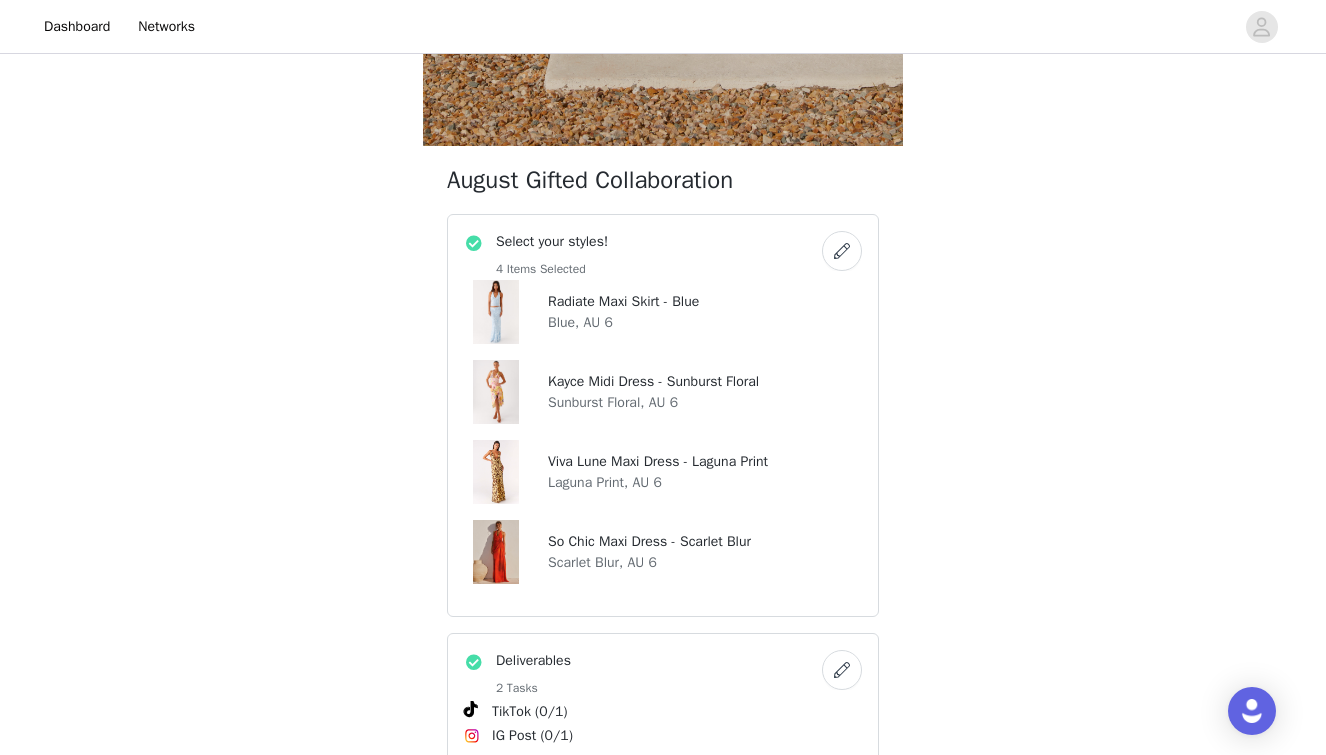 click at bounding box center (842, 251) 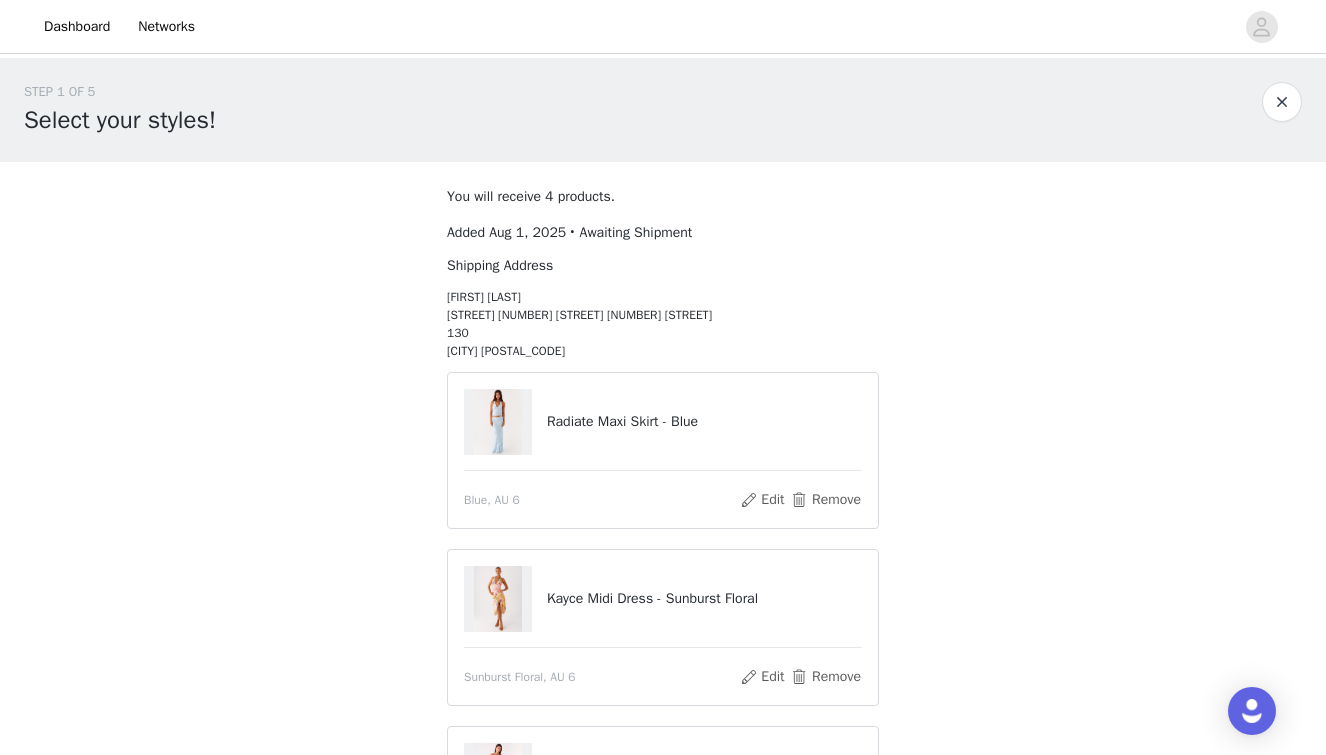 scroll, scrollTop: 492, scrollLeft: 0, axis: vertical 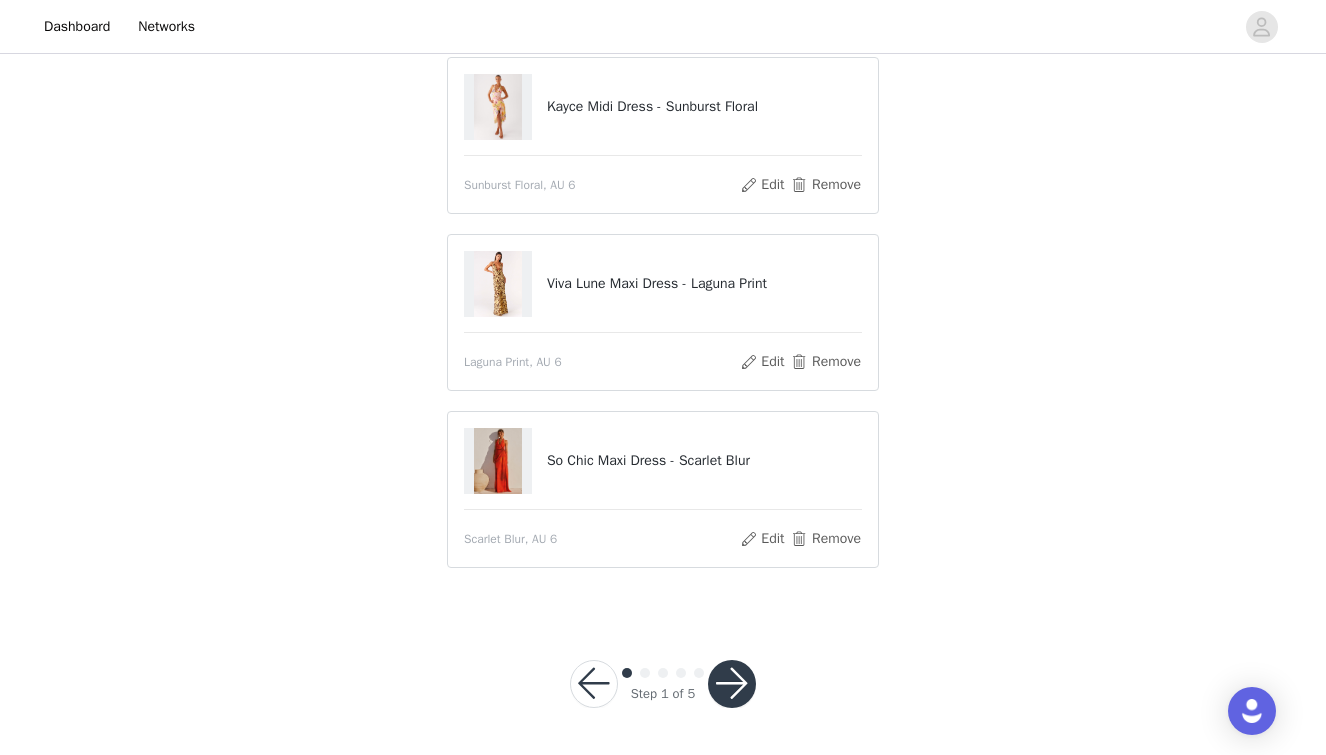 click at bounding box center [732, 684] 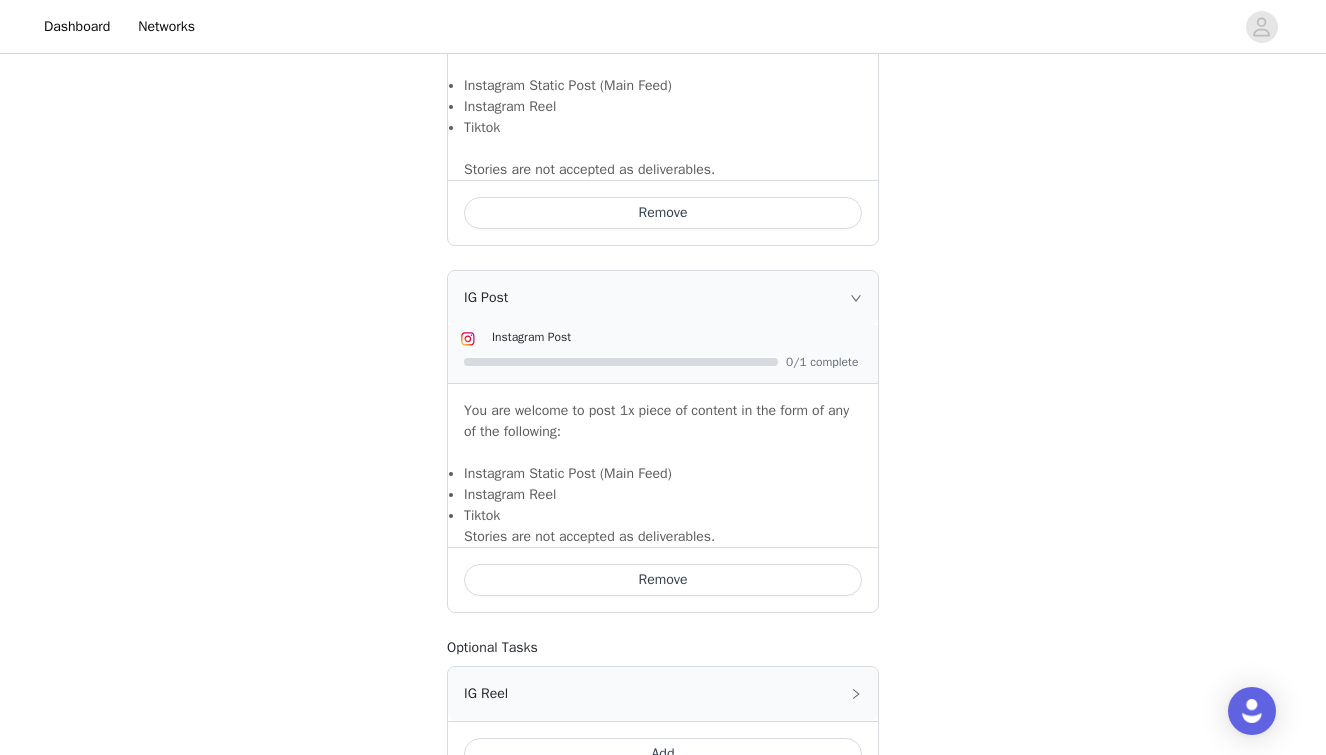 scroll, scrollTop: 1687, scrollLeft: 0, axis: vertical 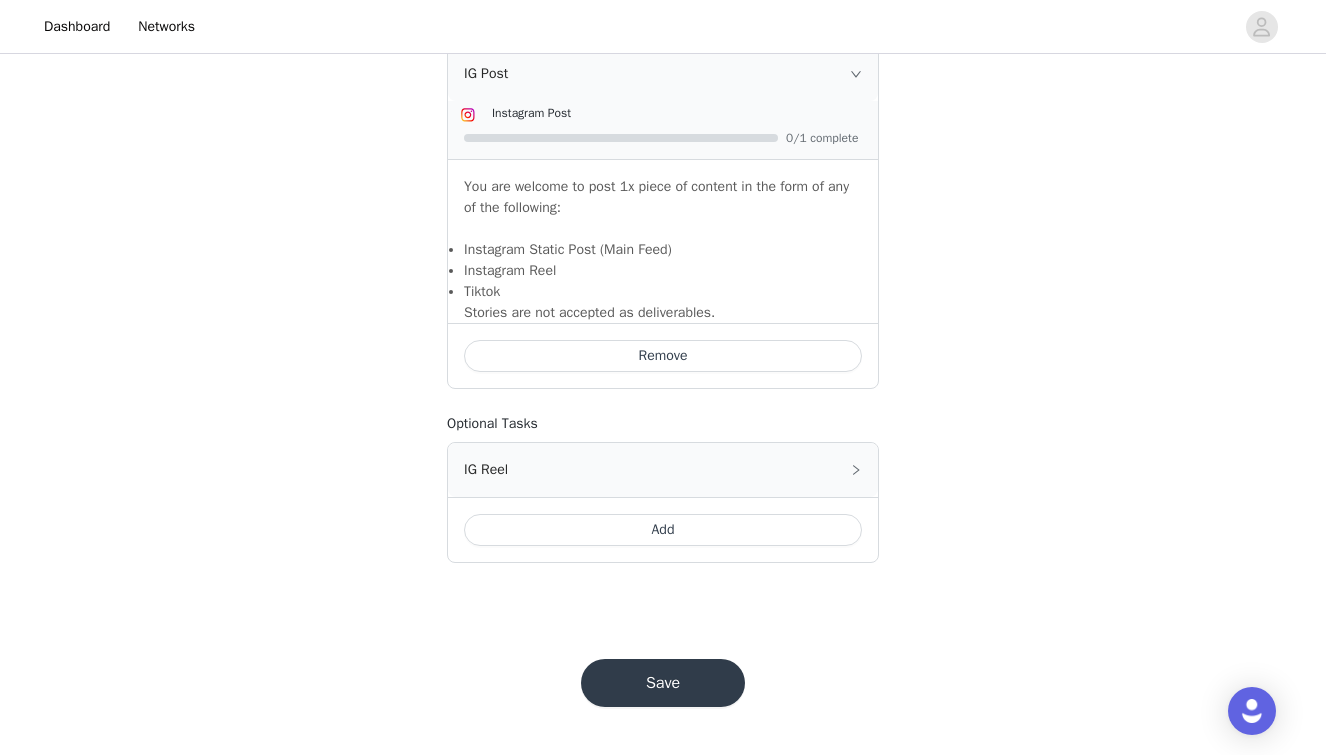 click on "Save" at bounding box center (663, 683) 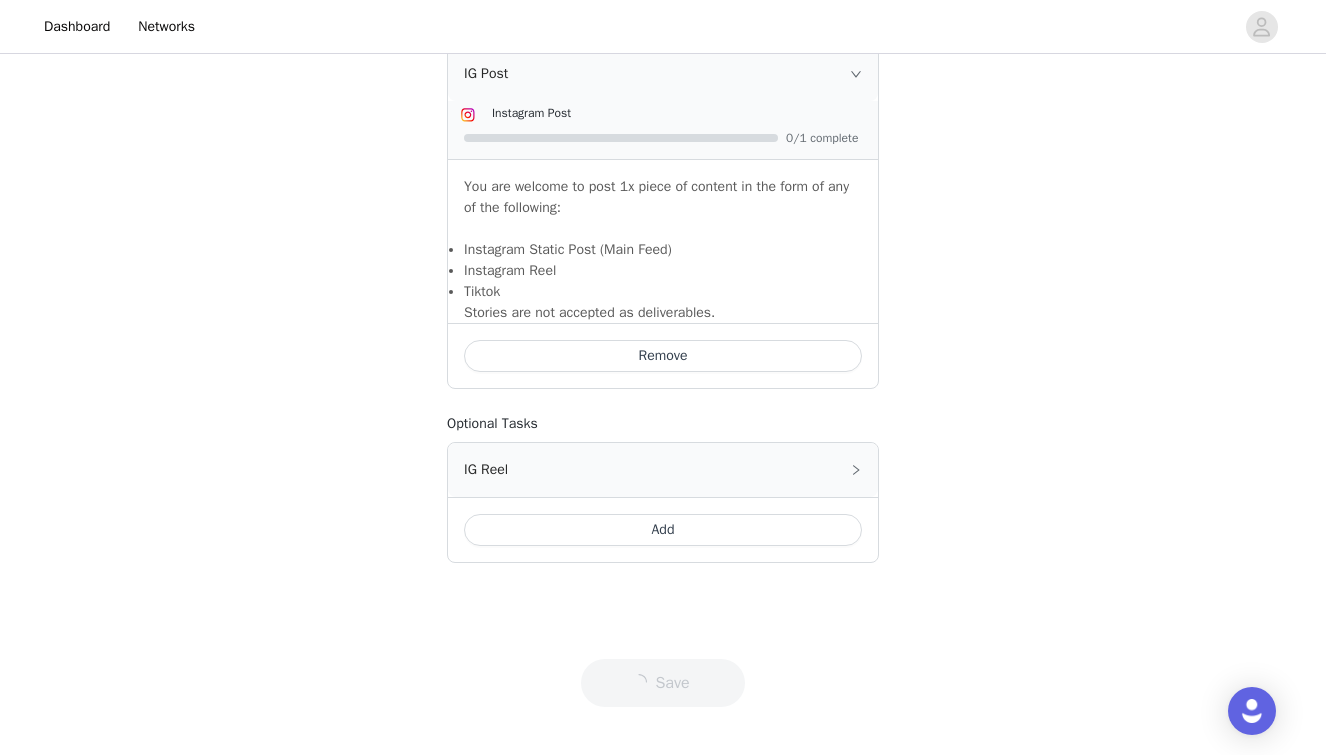 scroll, scrollTop: 0, scrollLeft: 0, axis: both 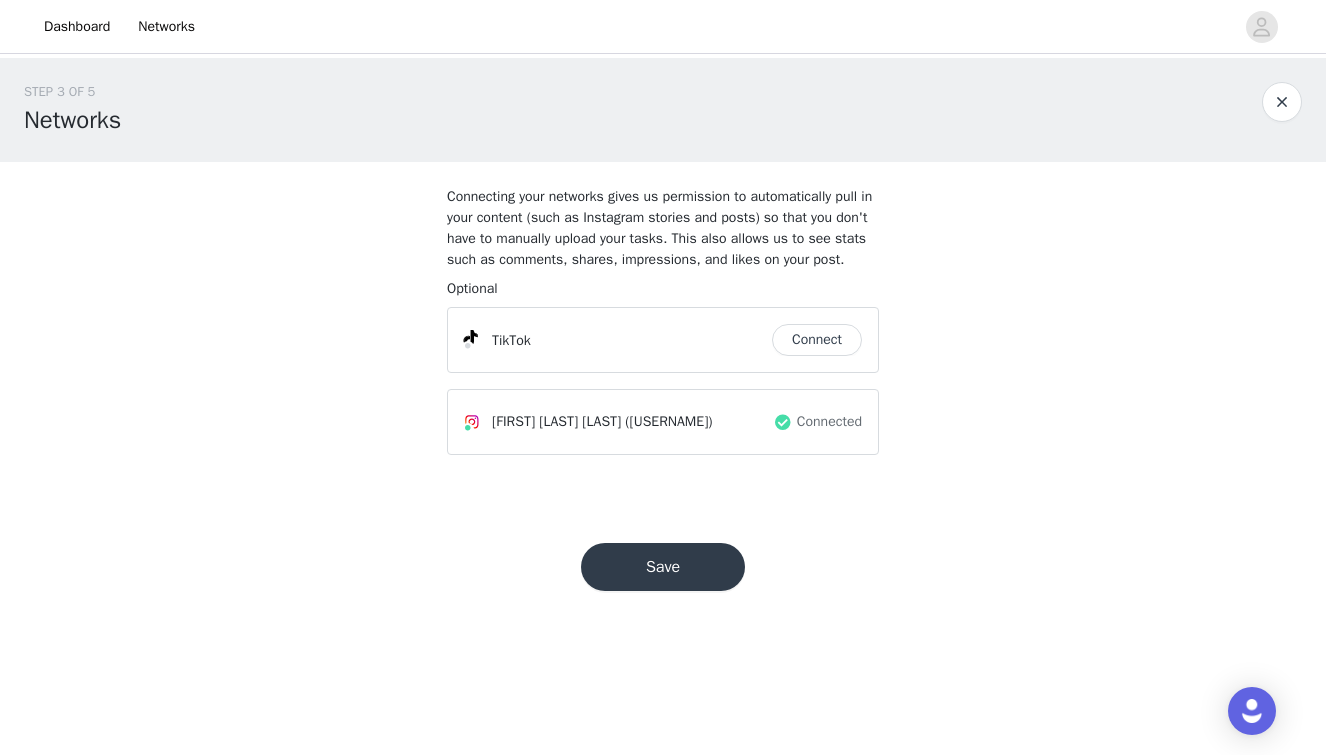 click on "Save" at bounding box center [663, 567] 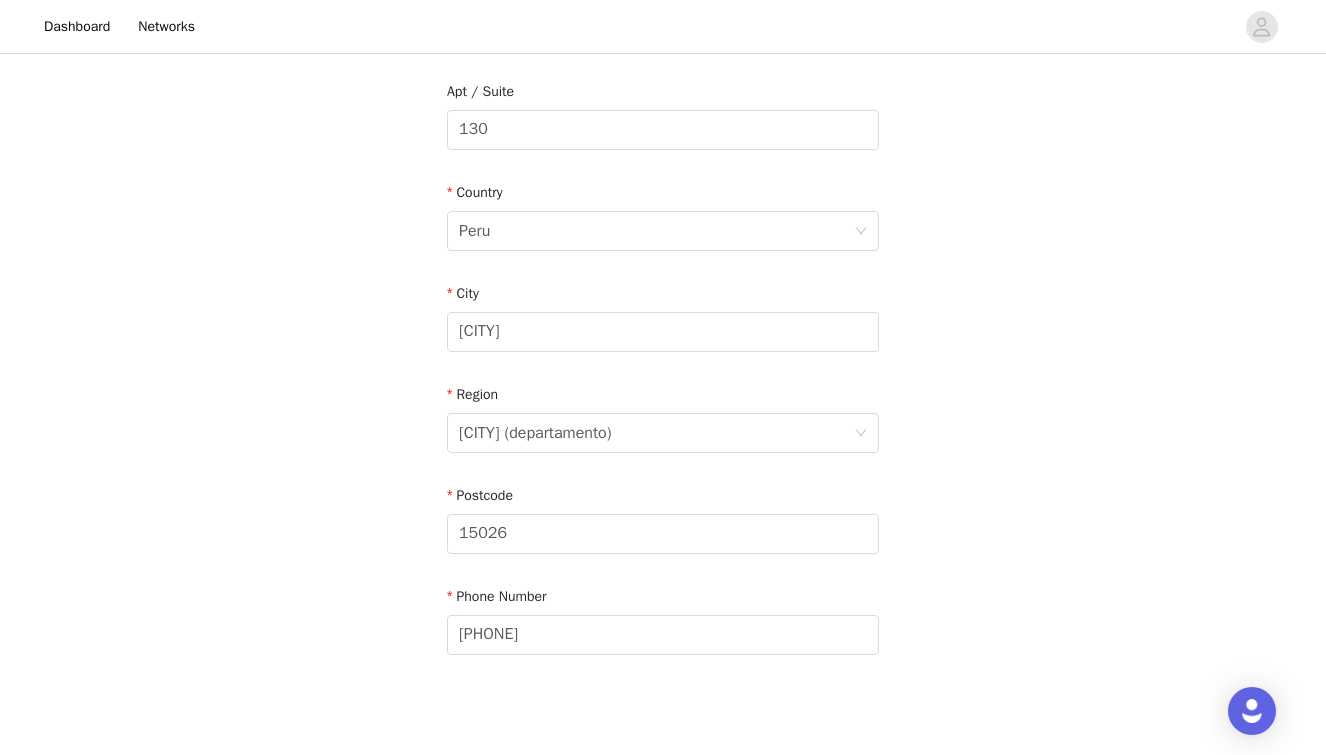 scroll, scrollTop: 608, scrollLeft: 0, axis: vertical 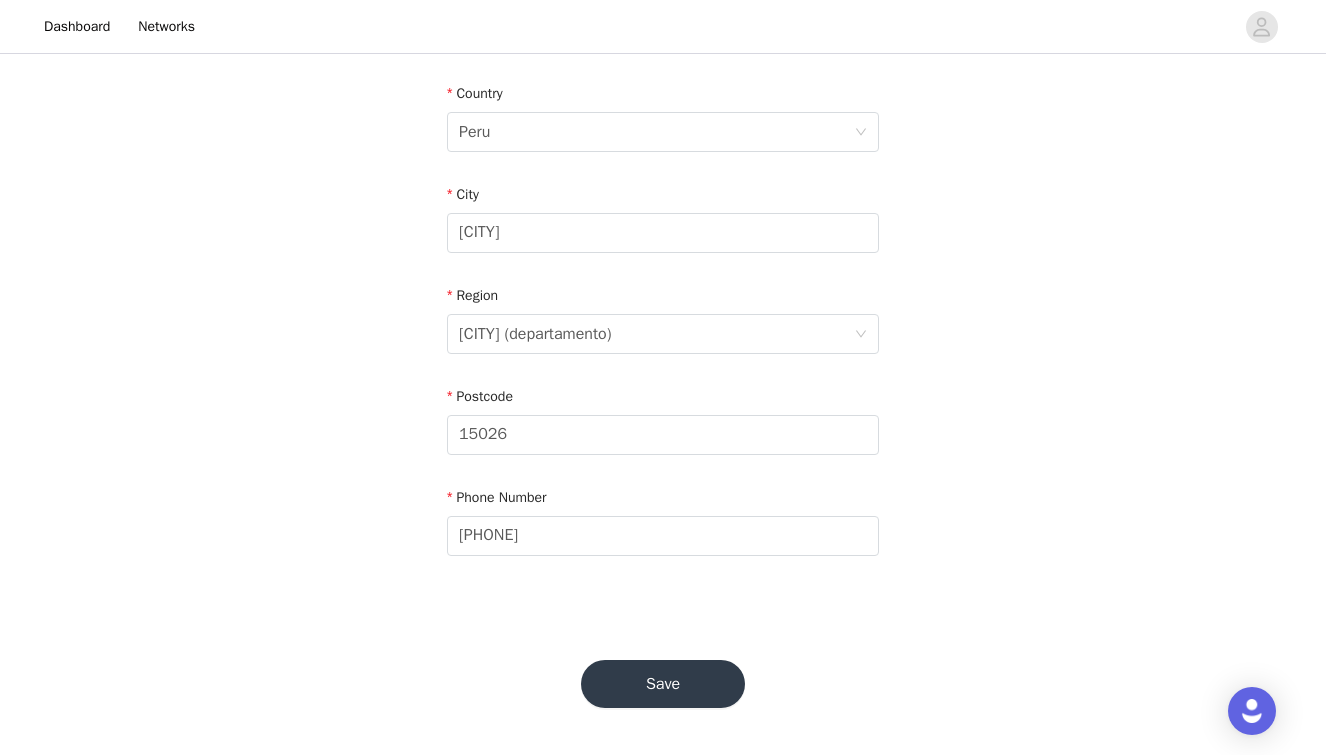 click on "Save" at bounding box center [663, 684] 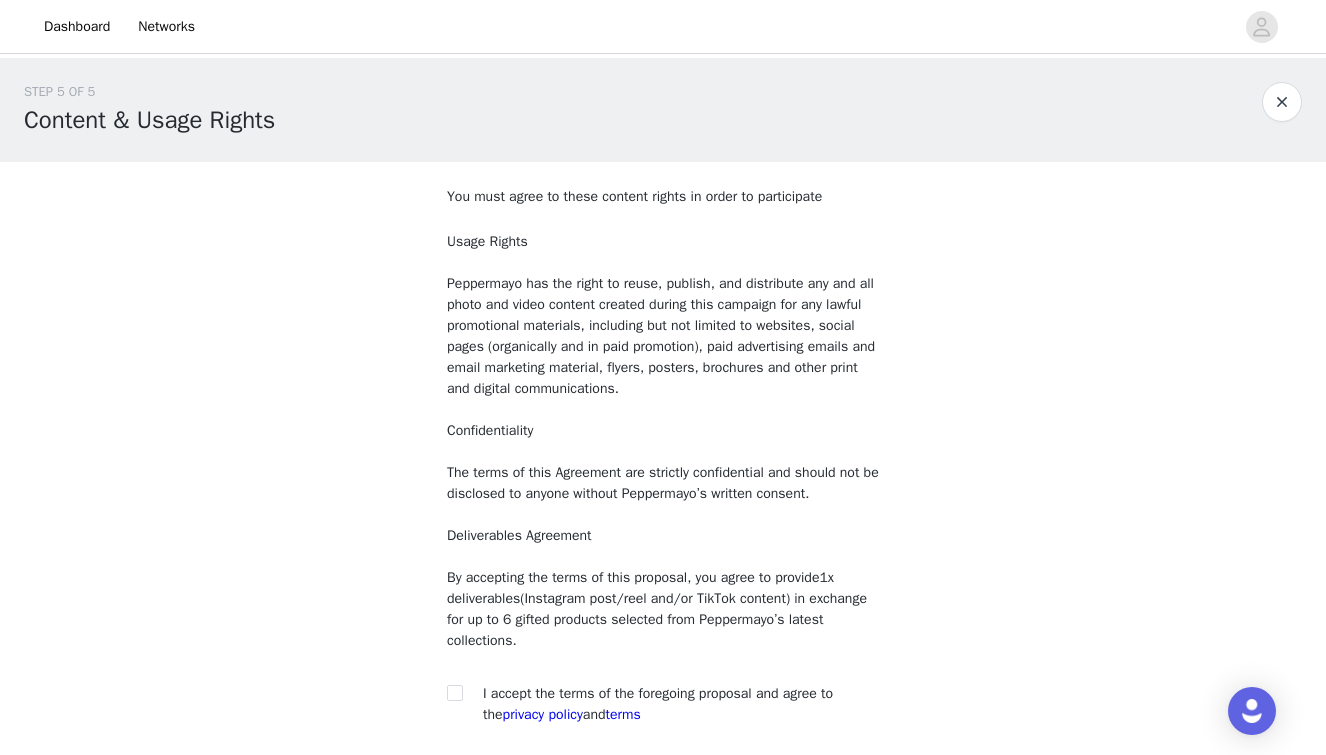 scroll, scrollTop: 169, scrollLeft: 0, axis: vertical 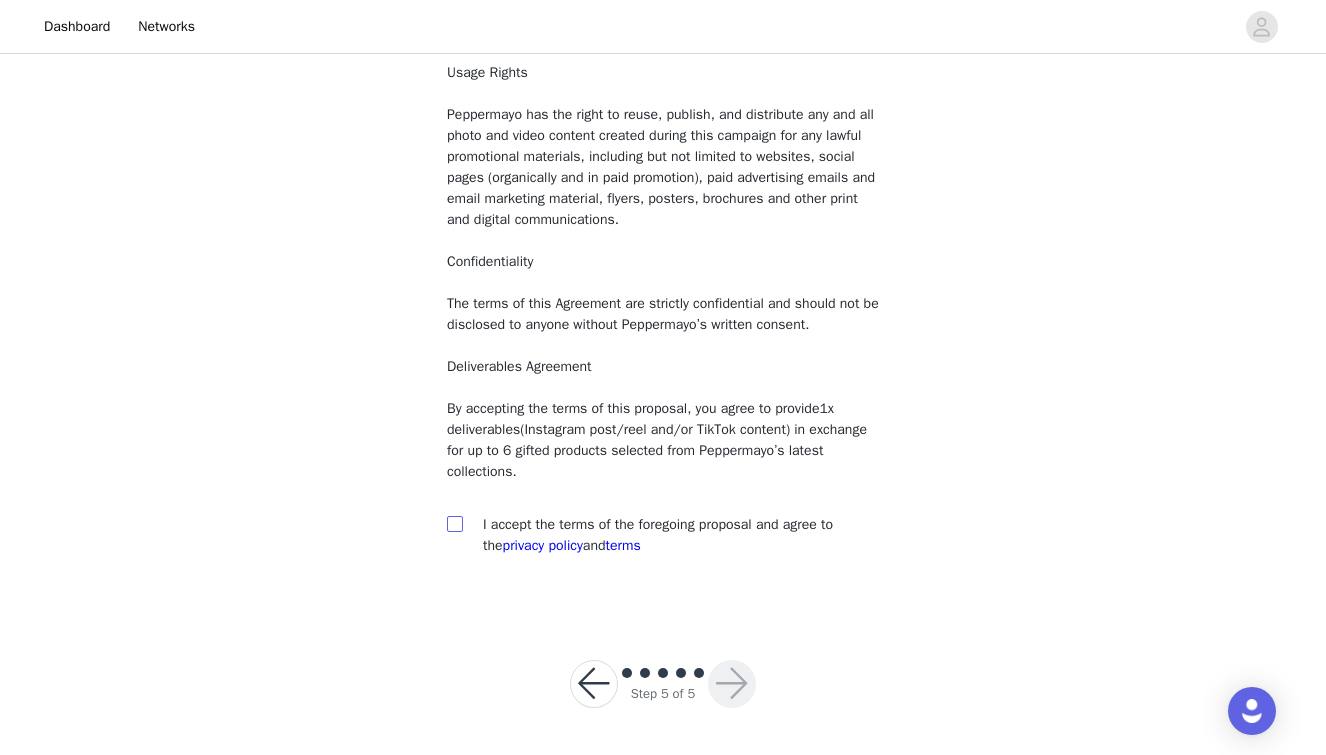 click at bounding box center (454, 523) 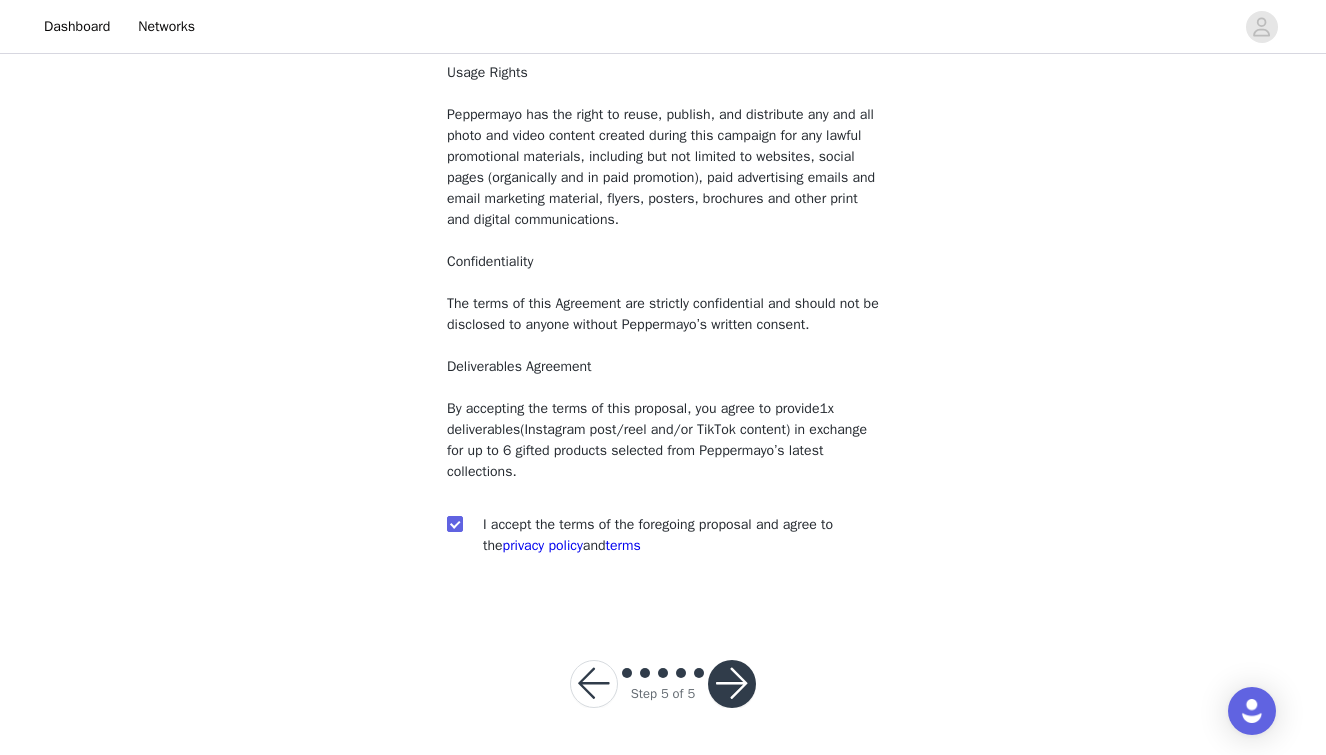 click at bounding box center (732, 684) 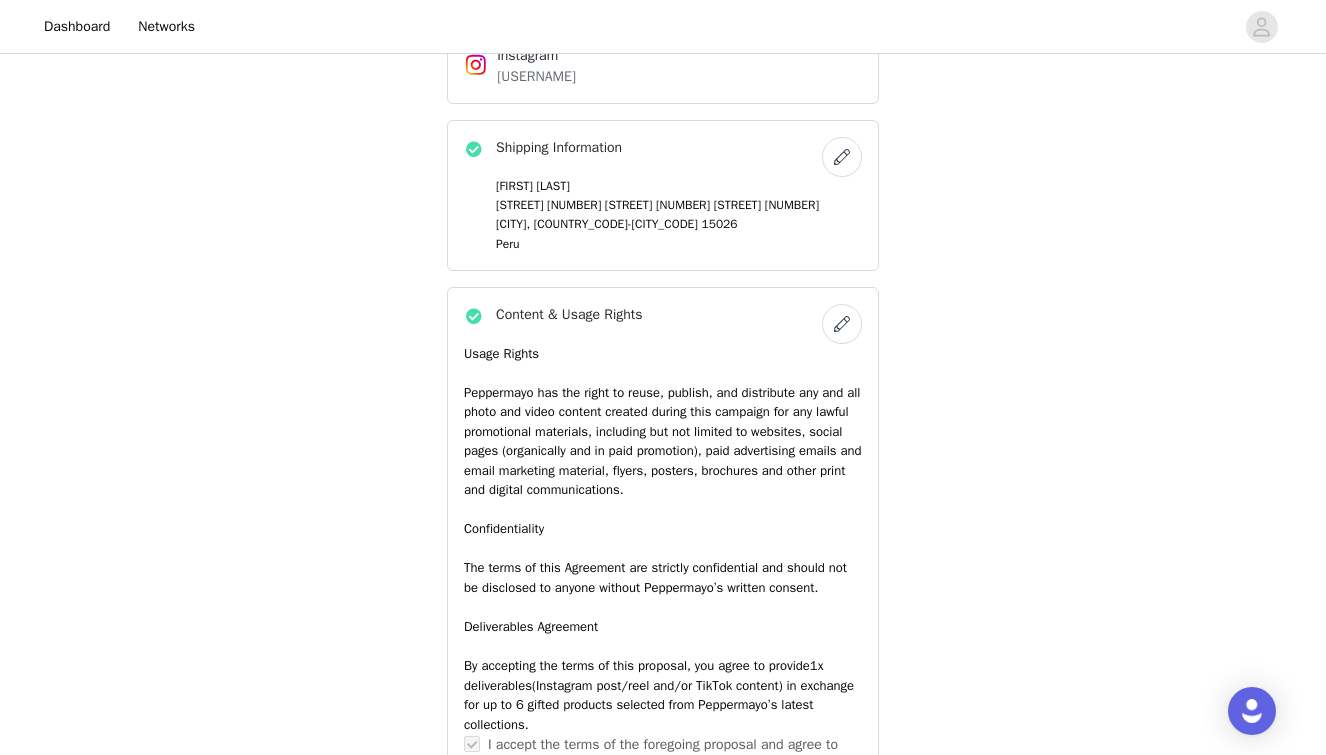scroll, scrollTop: 1707, scrollLeft: 0, axis: vertical 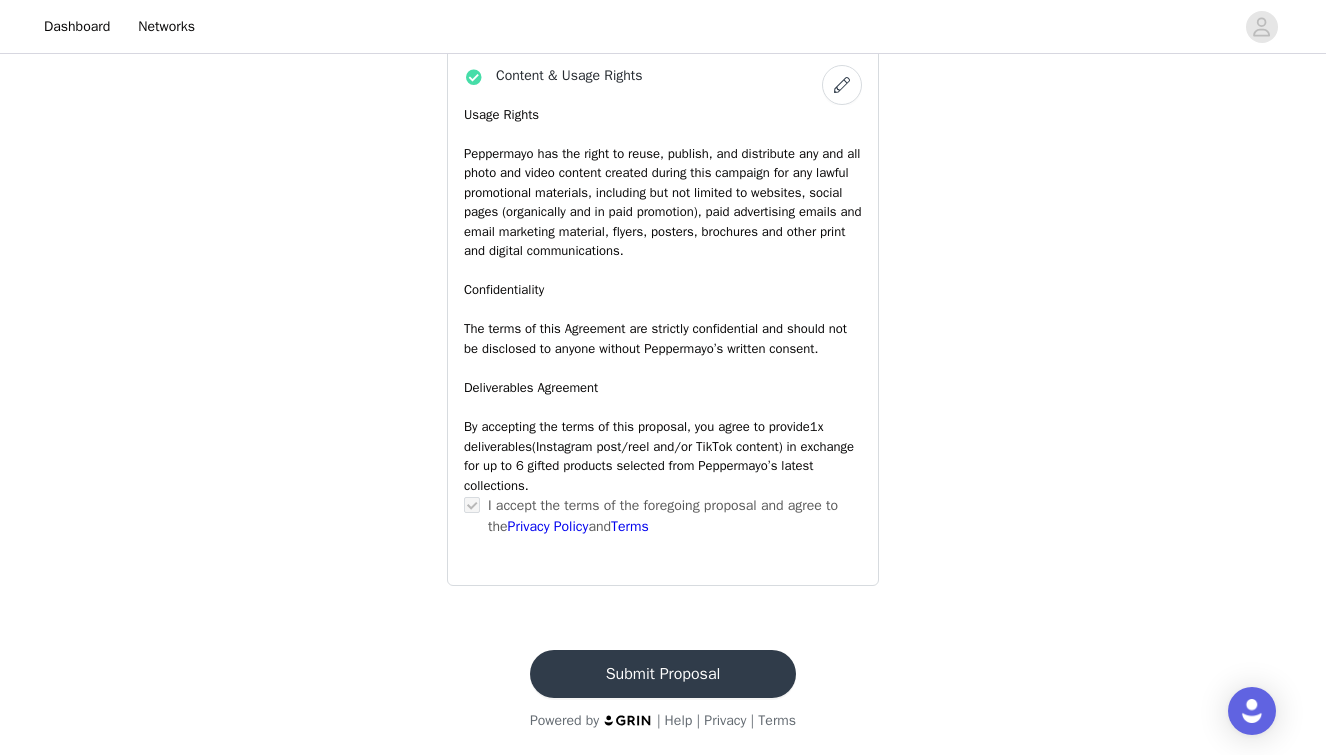 click on "Submit Proposal" at bounding box center [663, 674] 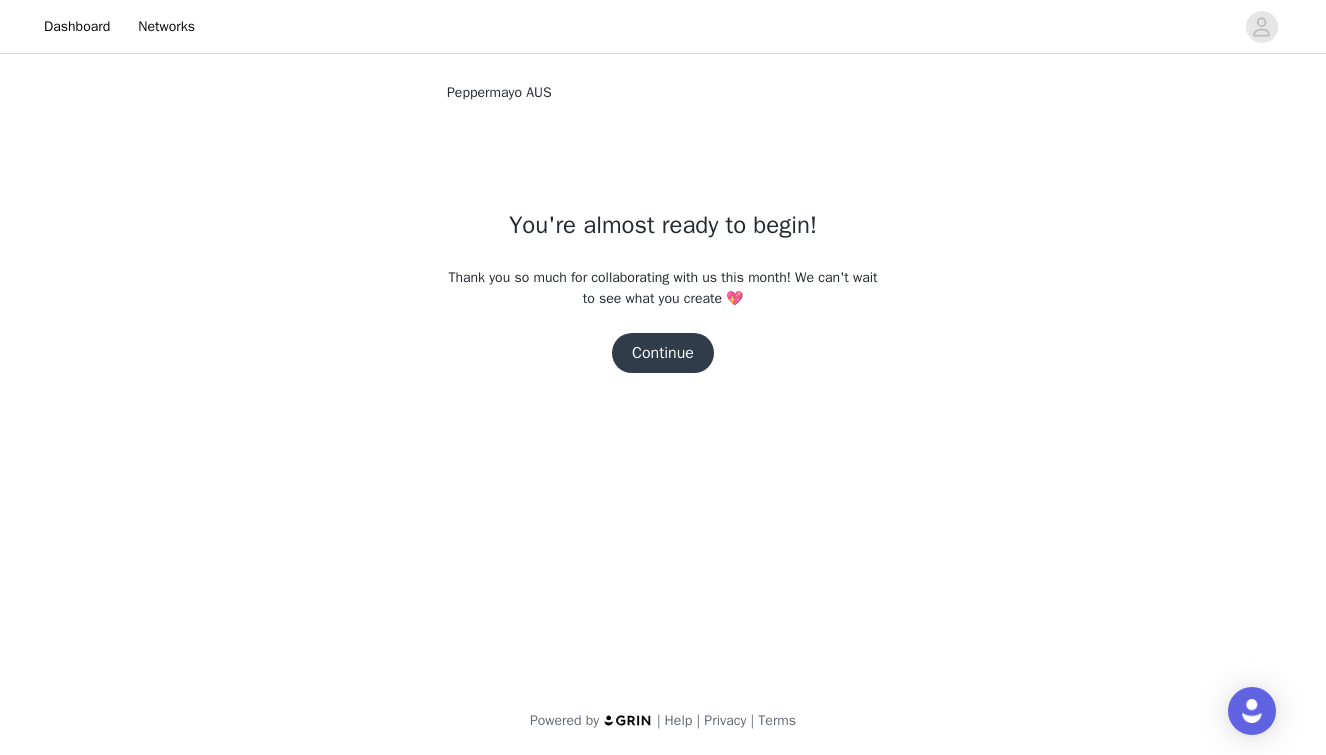 scroll, scrollTop: 0, scrollLeft: 0, axis: both 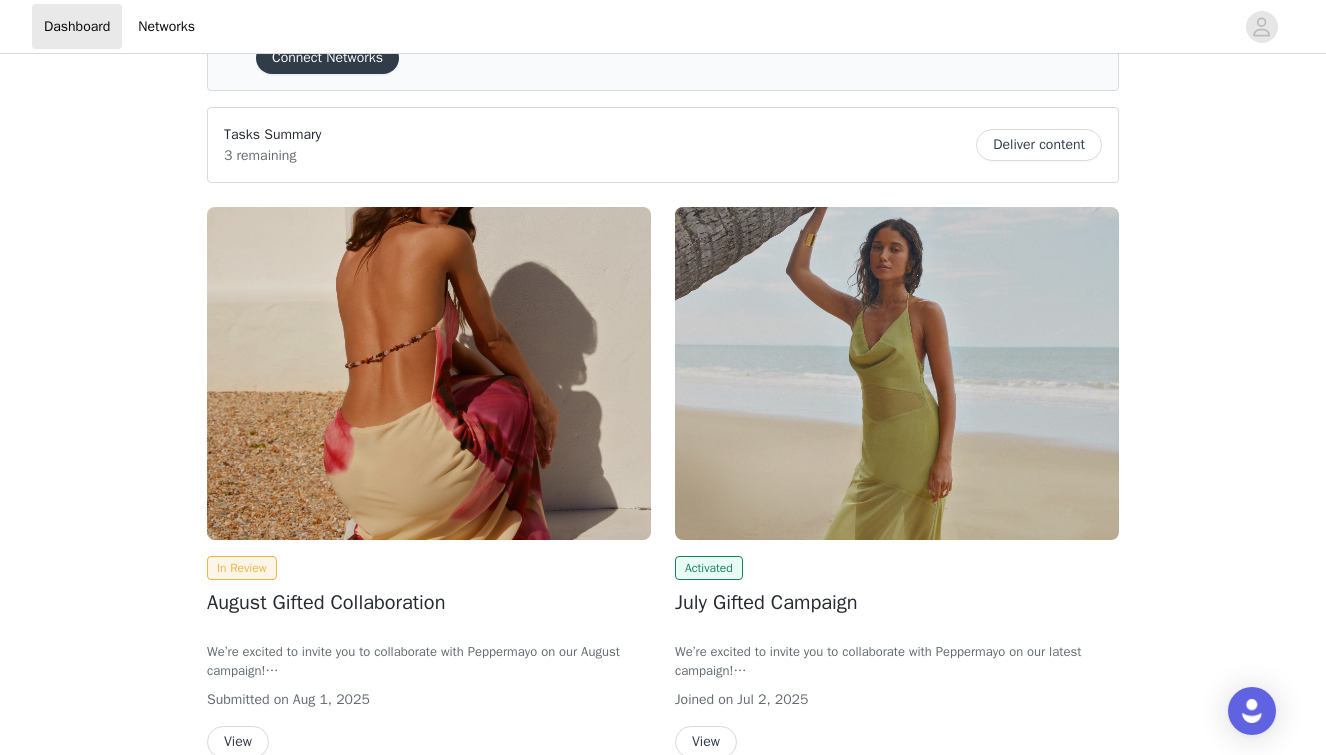 click at bounding box center (429, 373) 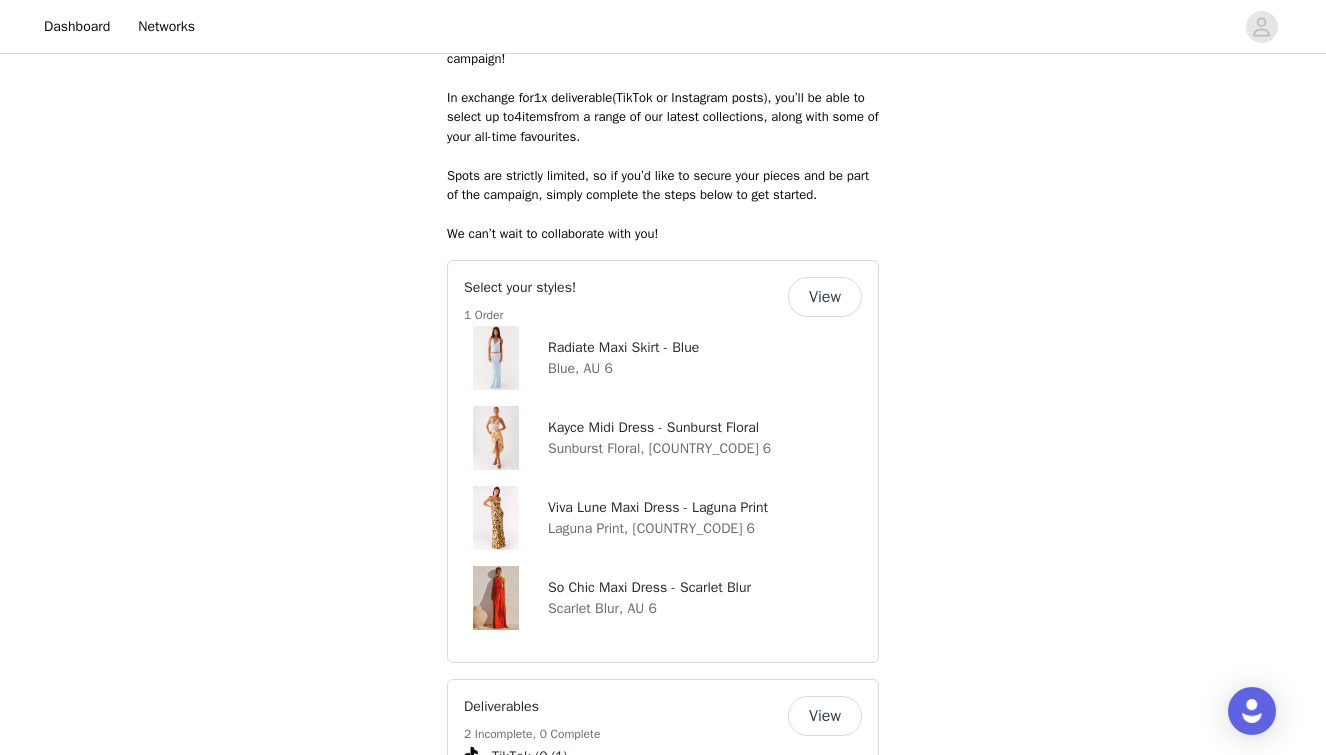 scroll, scrollTop: 962, scrollLeft: 0, axis: vertical 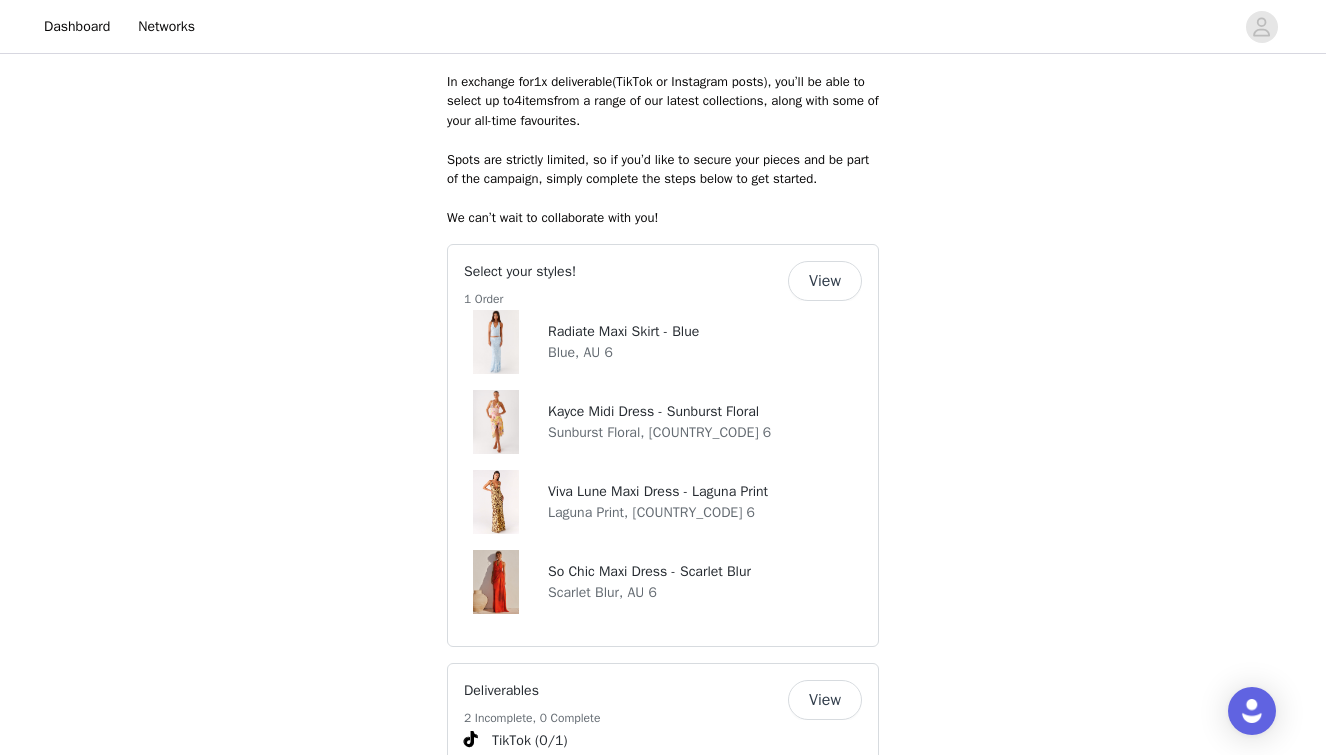 click at bounding box center (496, 342) 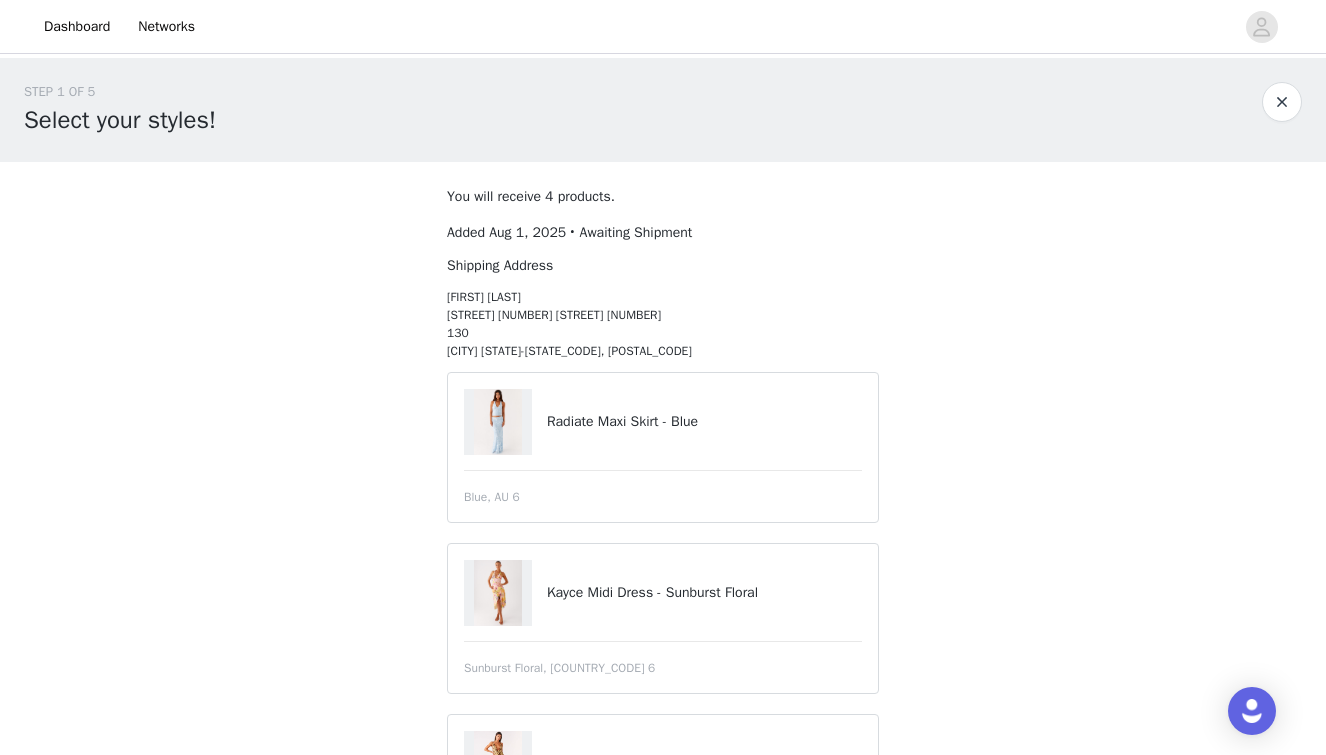 click on "Radiate Maxi Skirt - Blue" at bounding box center (704, 421) 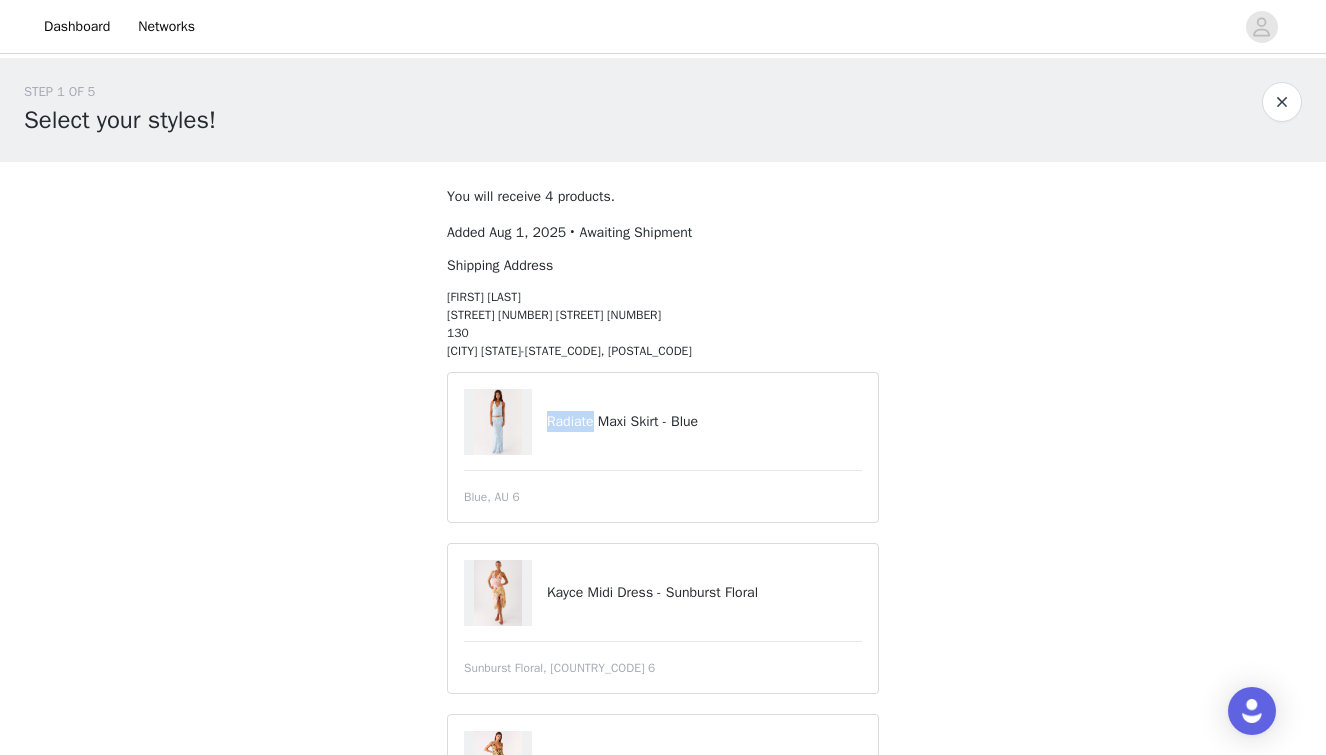 click on "Radiate Maxi Skirt - Blue" at bounding box center (704, 421) 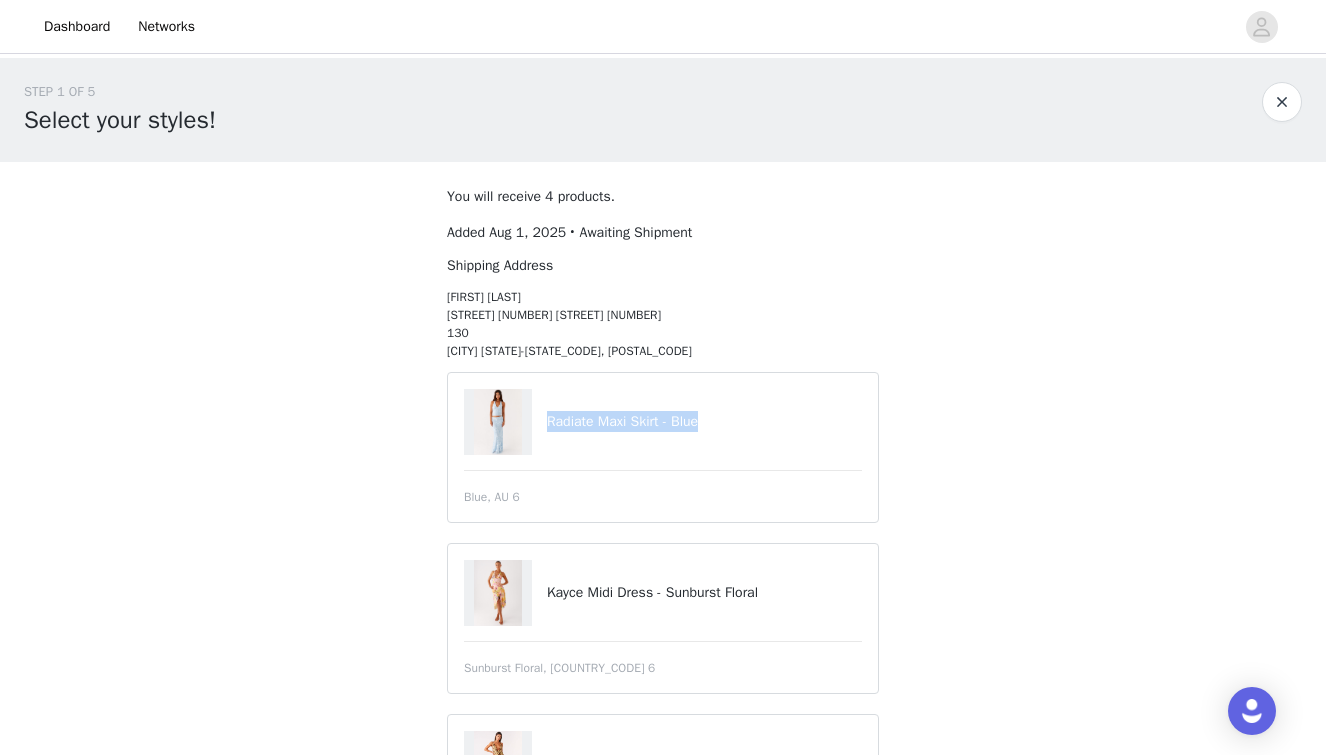 copy on "Radiate Maxi Skirt - Blue" 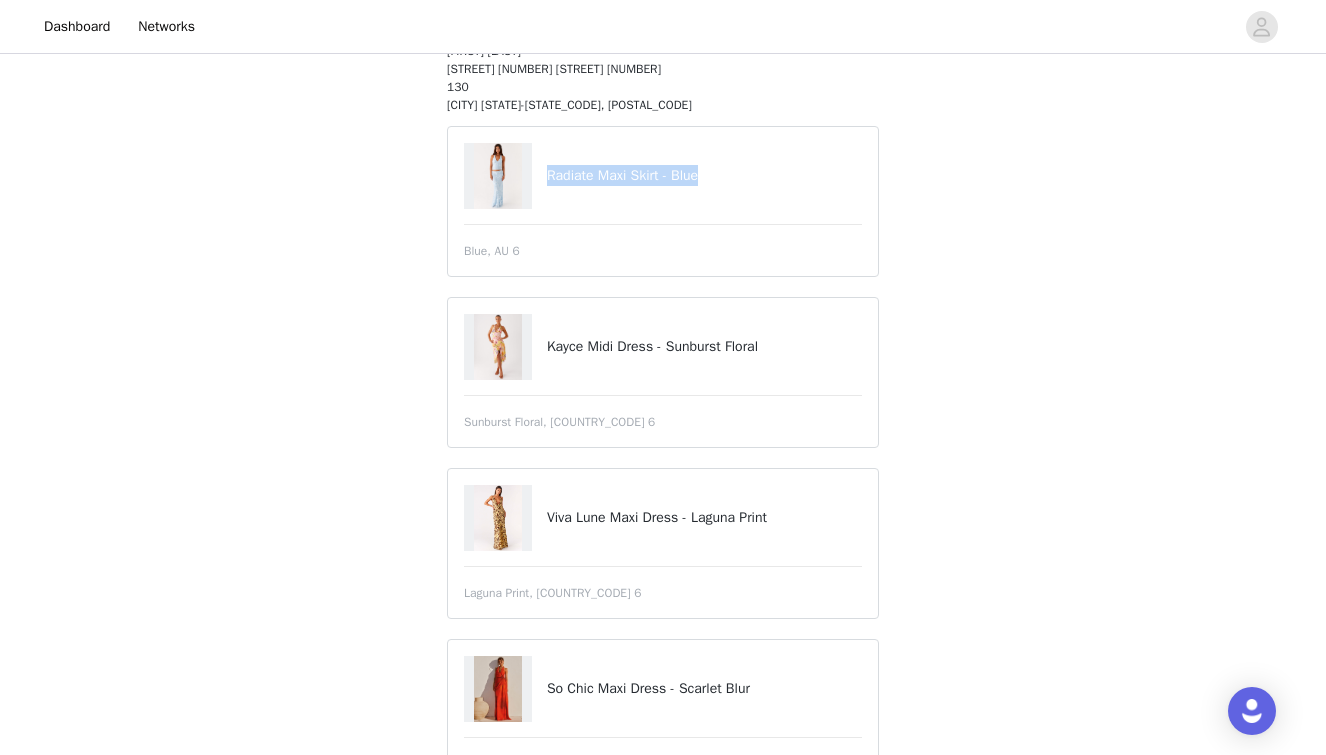 scroll, scrollTop: 327, scrollLeft: 0, axis: vertical 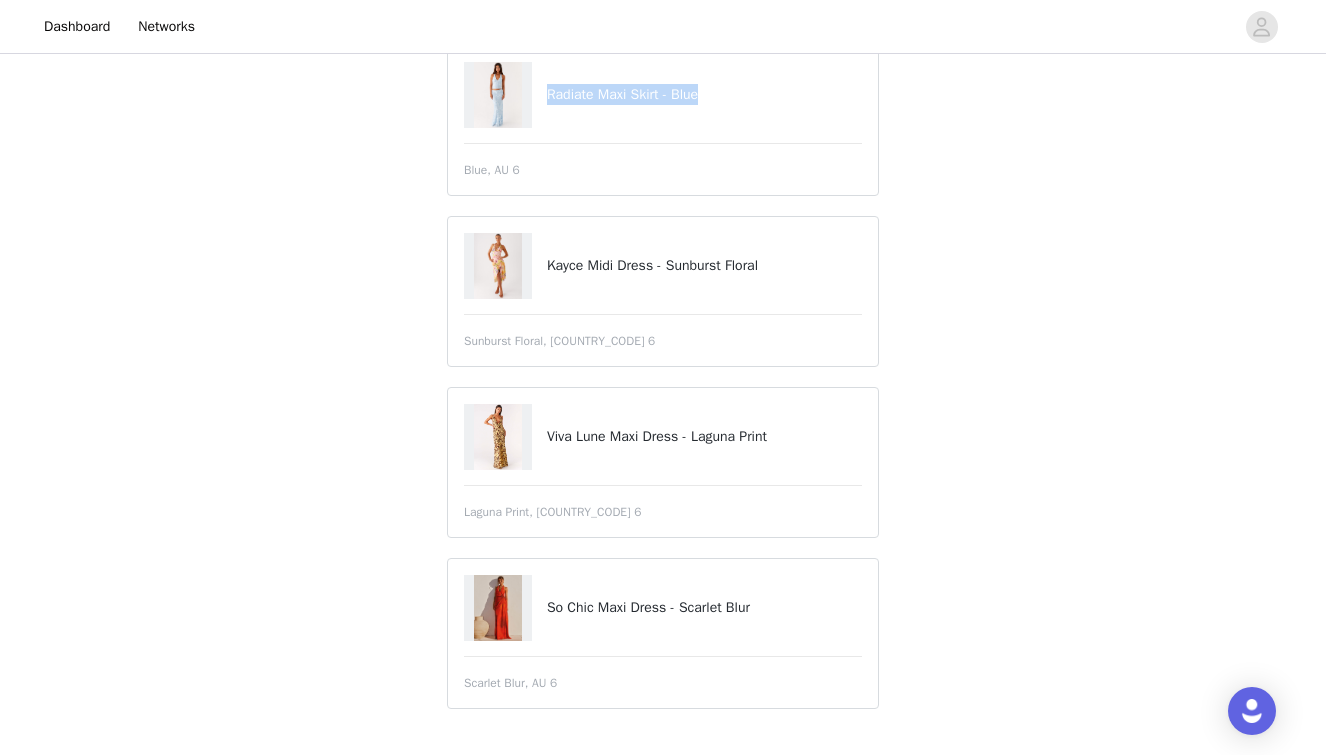 click on "So Chic Maxi Dress - Scarlet Blur" at bounding box center [704, 607] 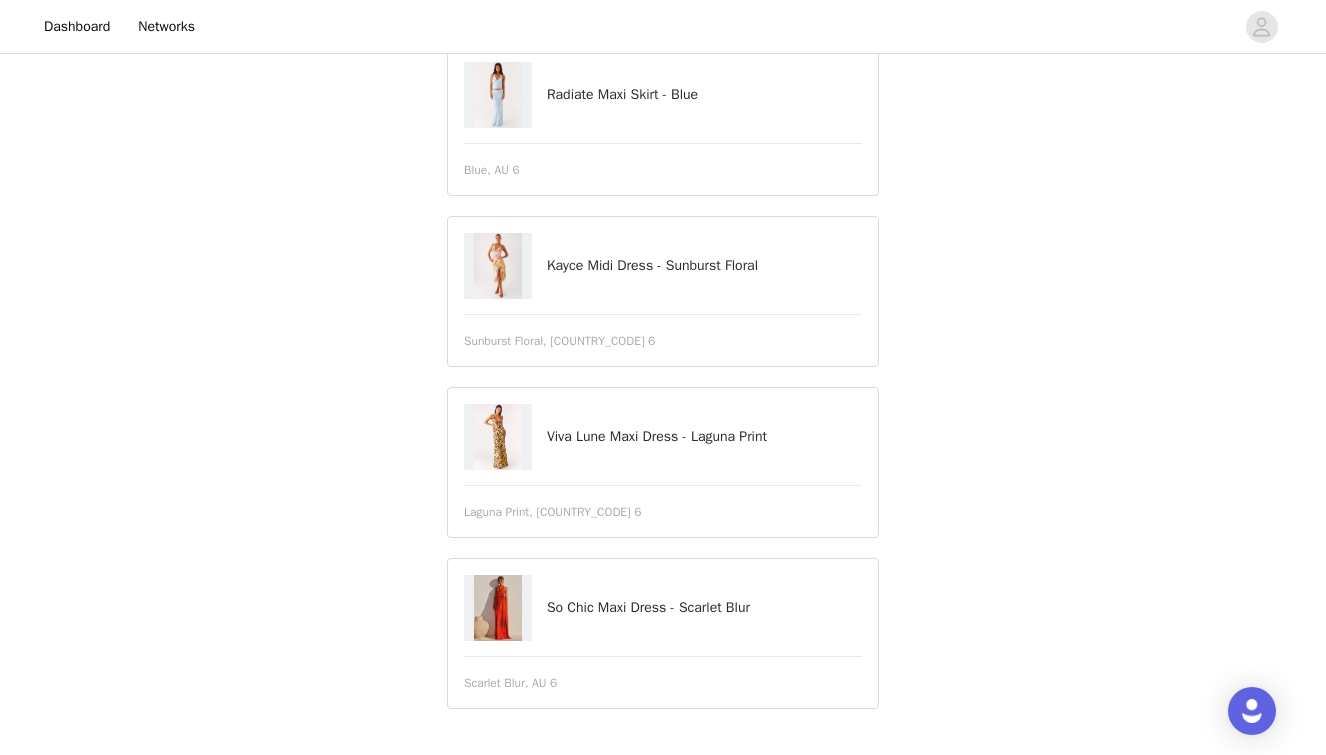 click on "So Chic Maxi Dress - Scarlet Blur" at bounding box center (704, 607) 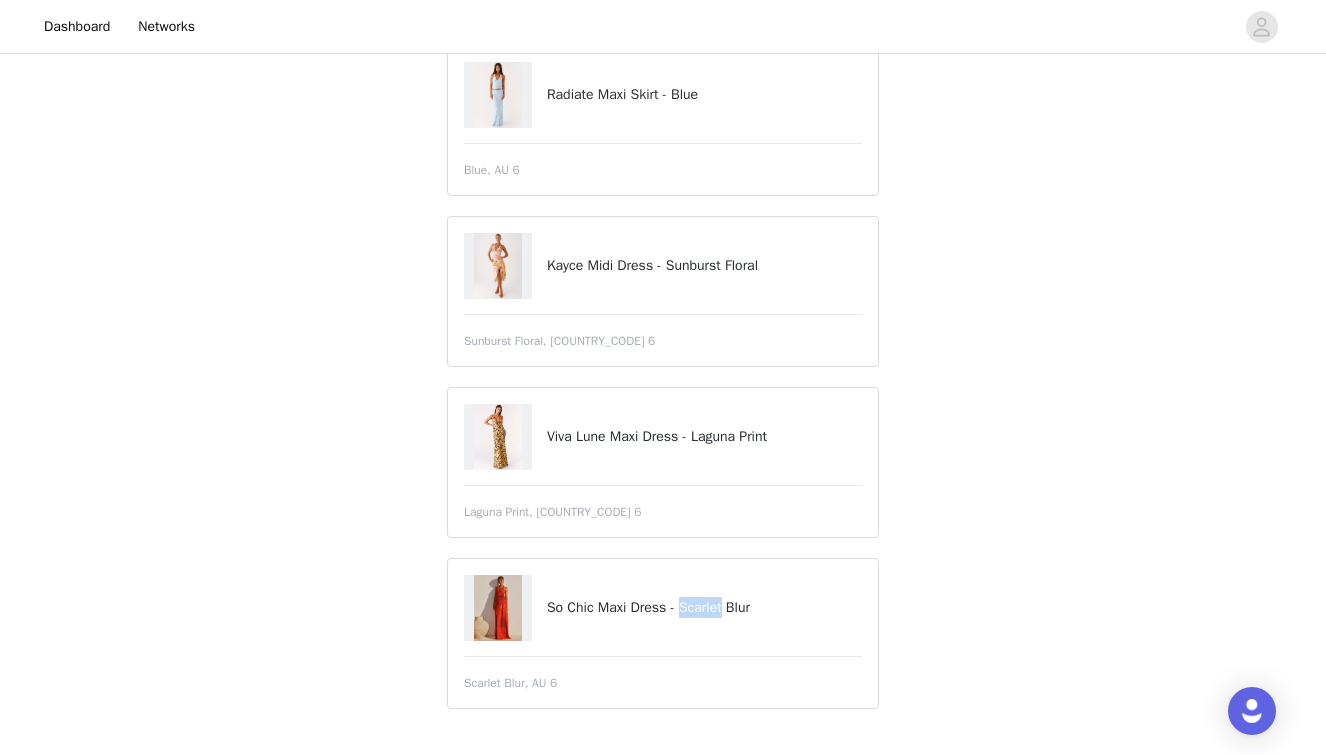 click on "So Chic Maxi Dress - Scarlet Blur" at bounding box center [704, 607] 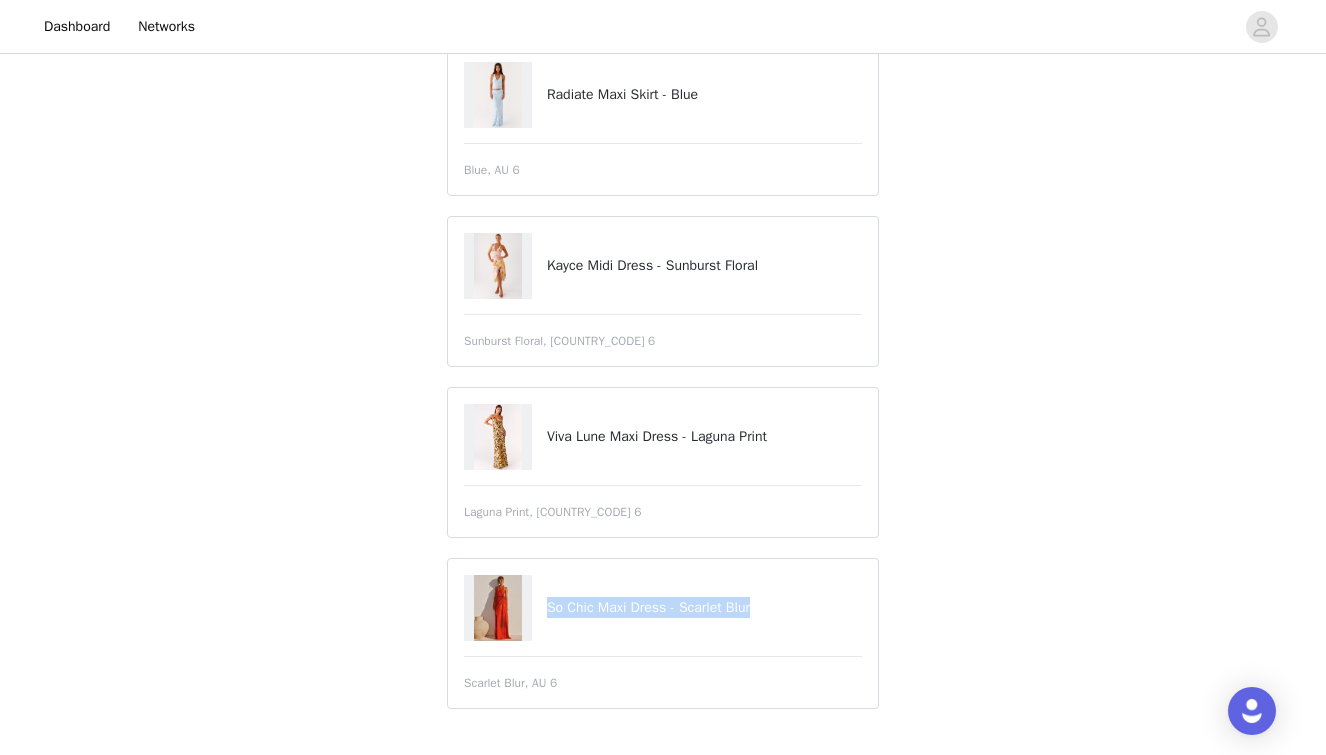 copy on "So Chic Maxi Dress - Scarlet Blur" 